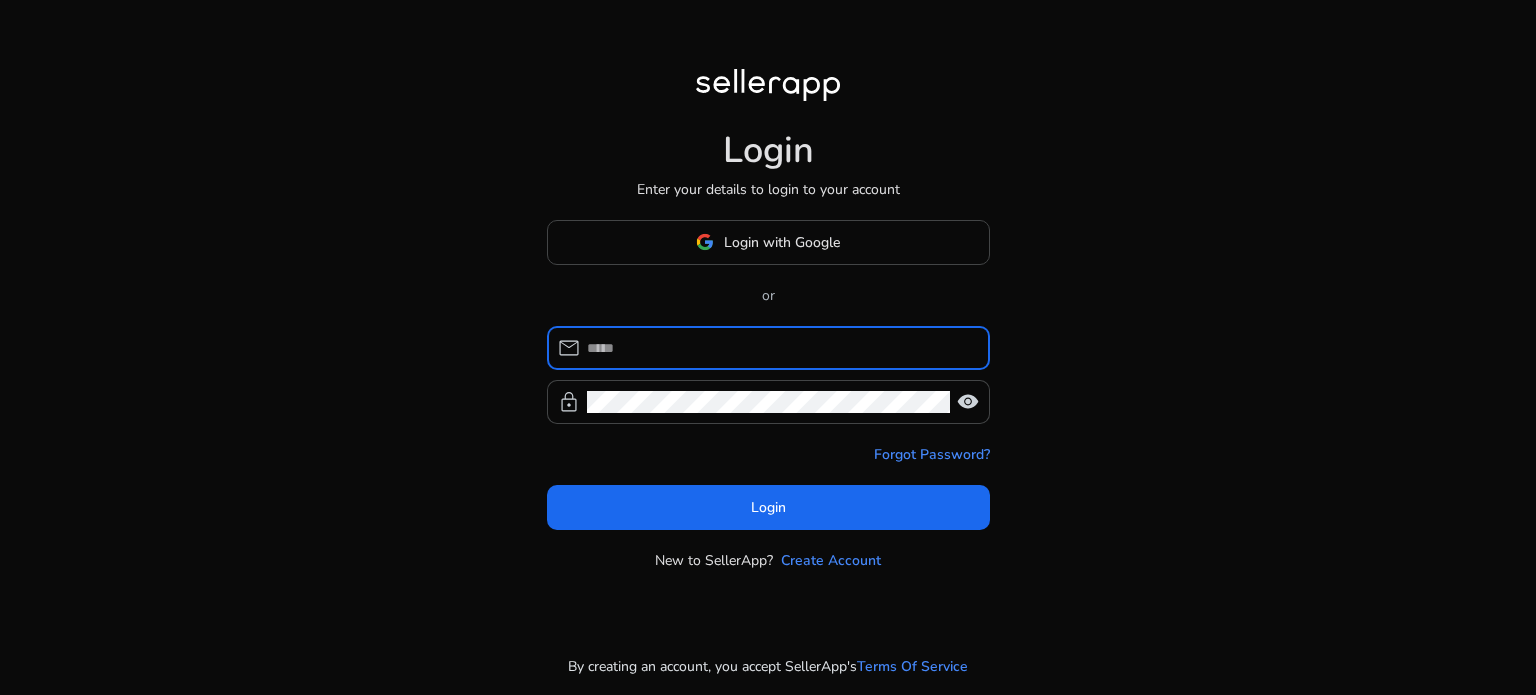 scroll, scrollTop: 0, scrollLeft: 0, axis: both 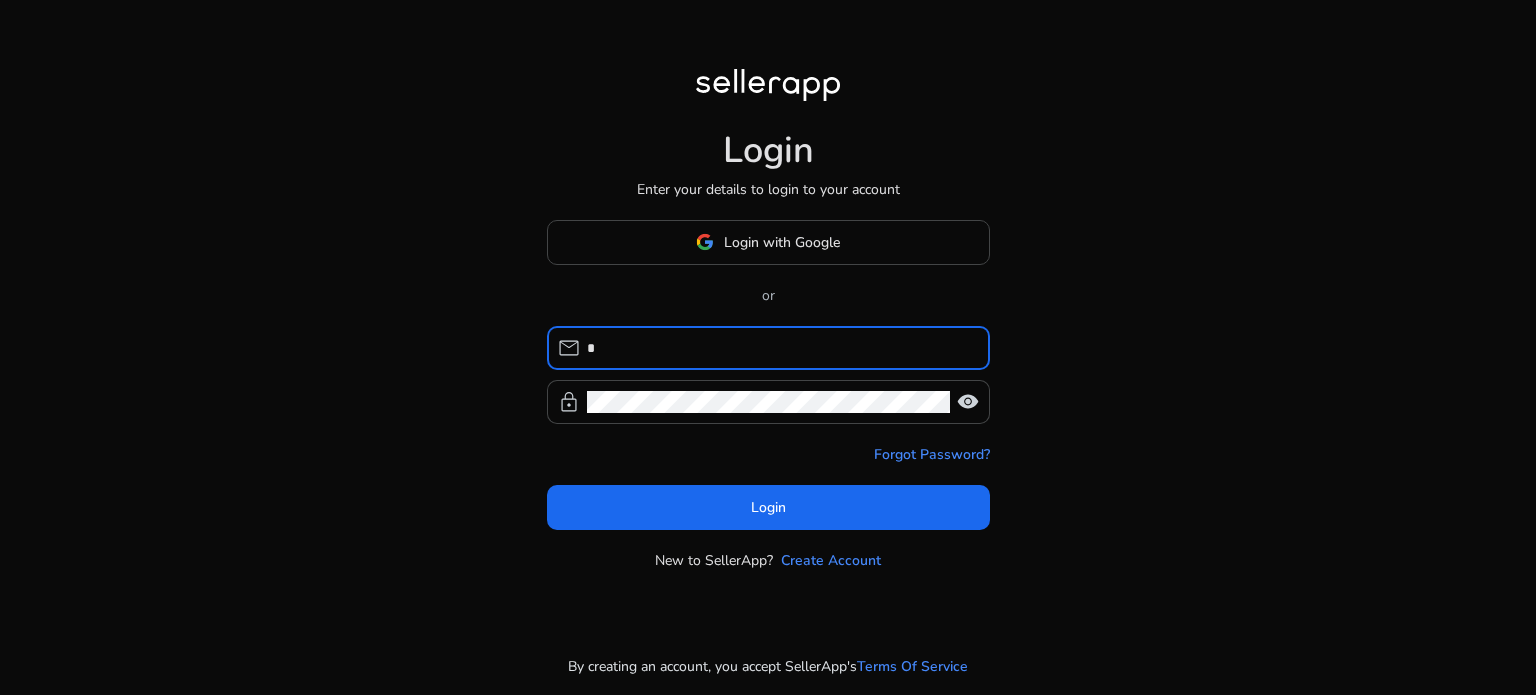 type on "*" 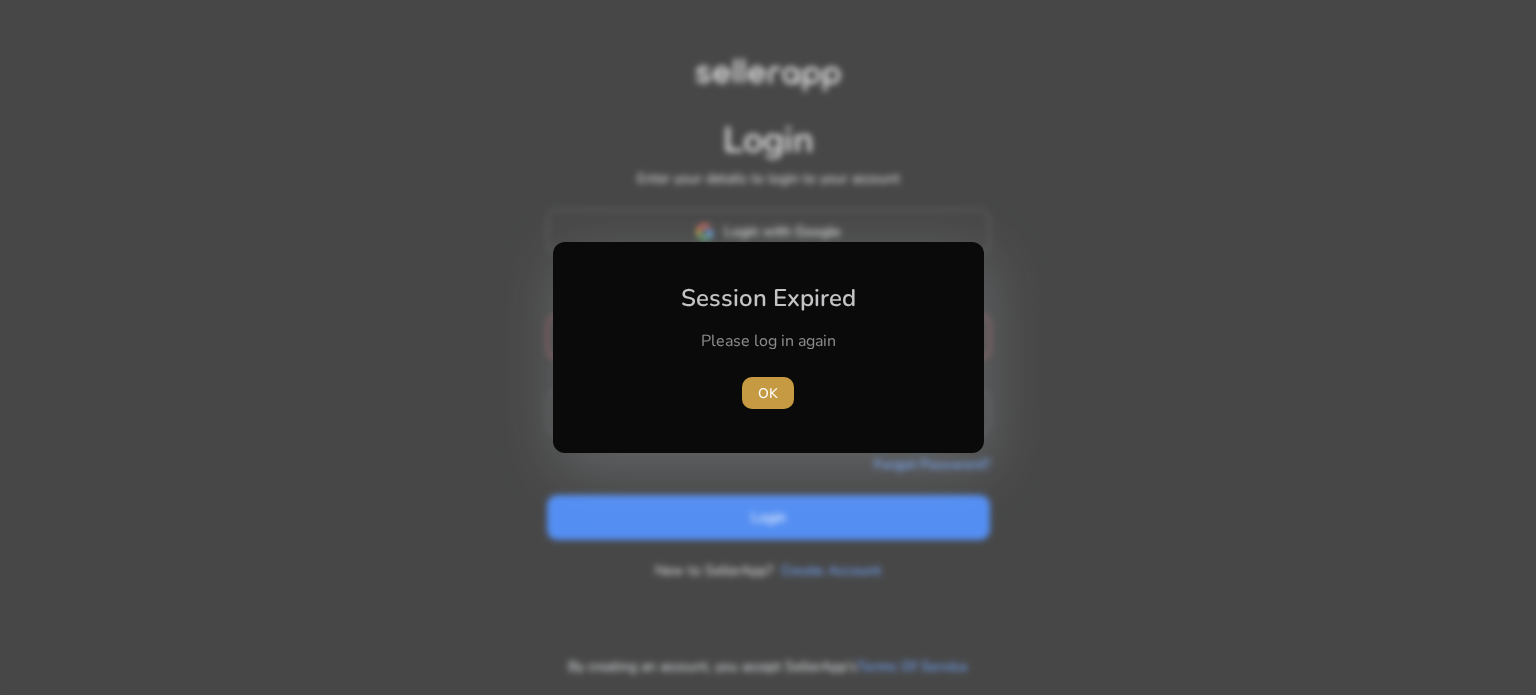 click at bounding box center [768, 393] 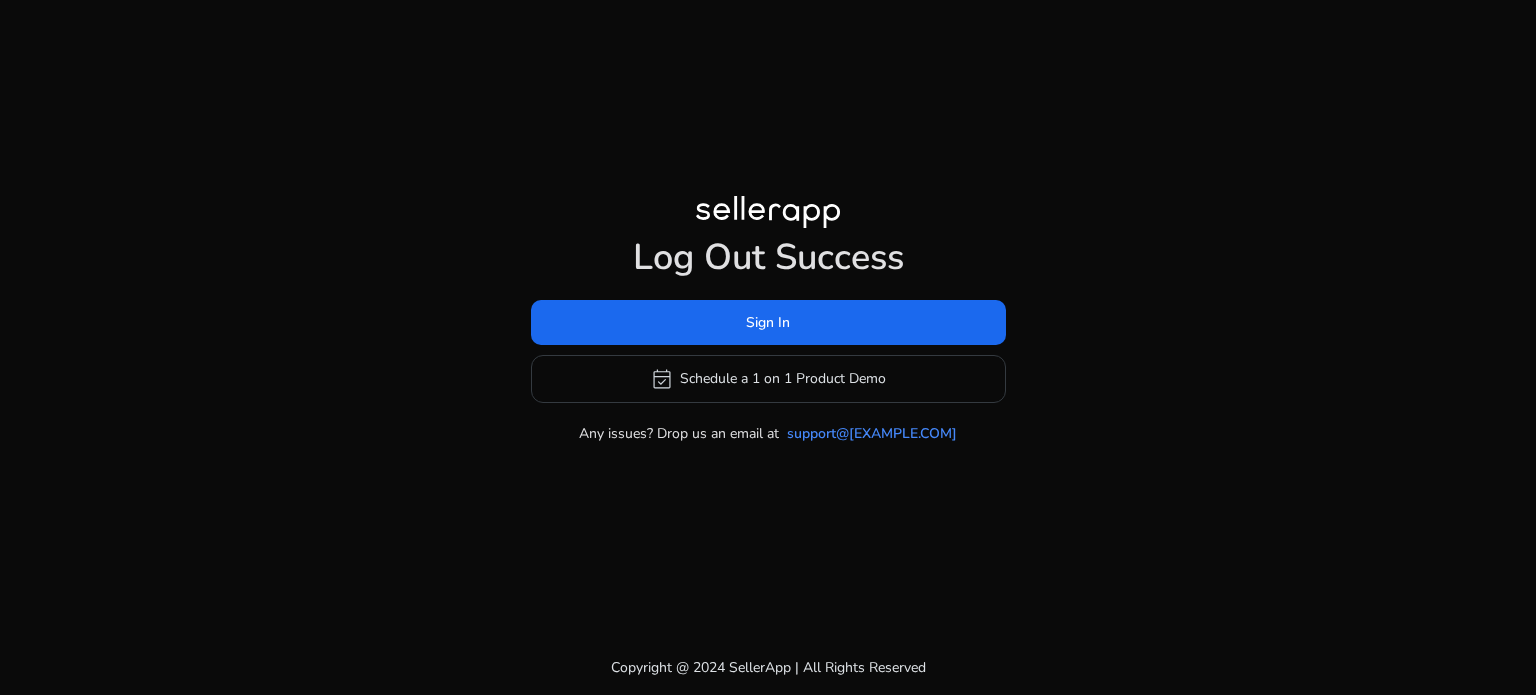 click 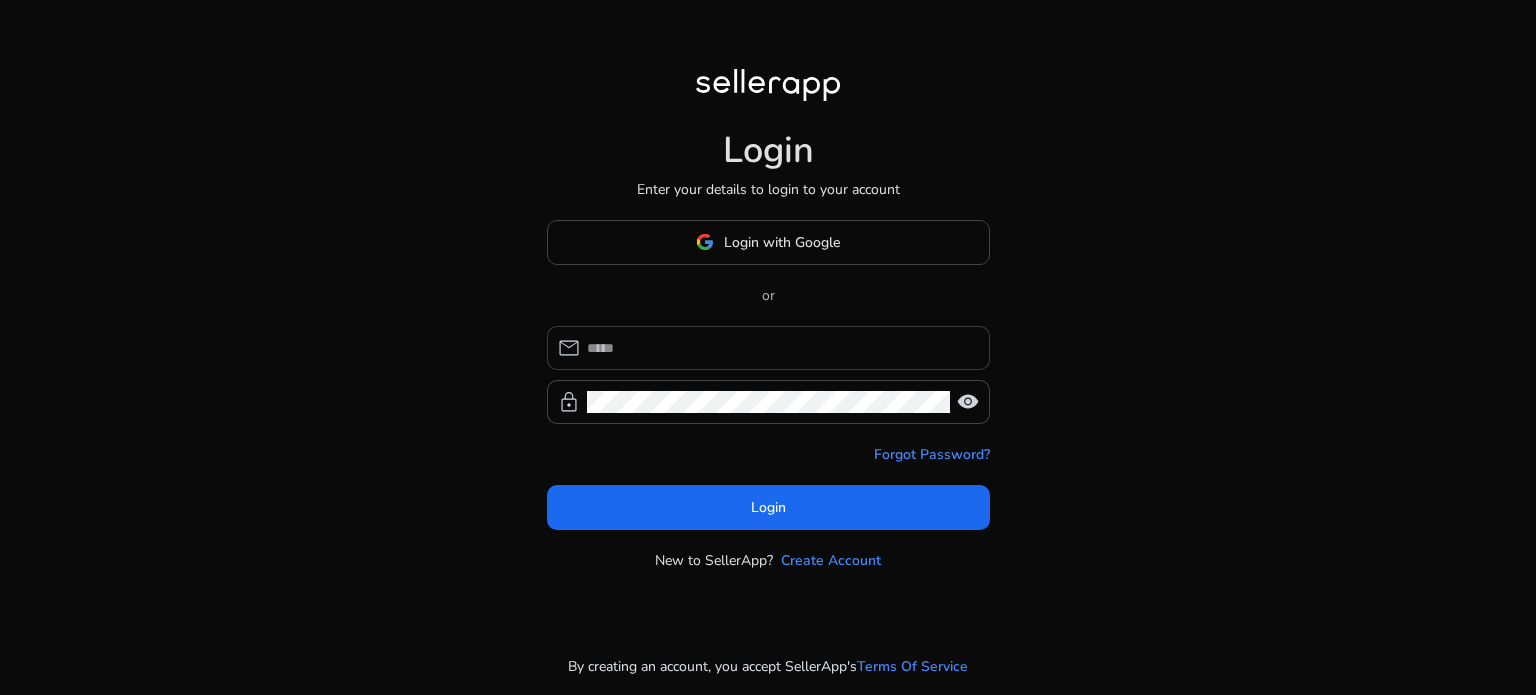 click at bounding box center (780, 348) 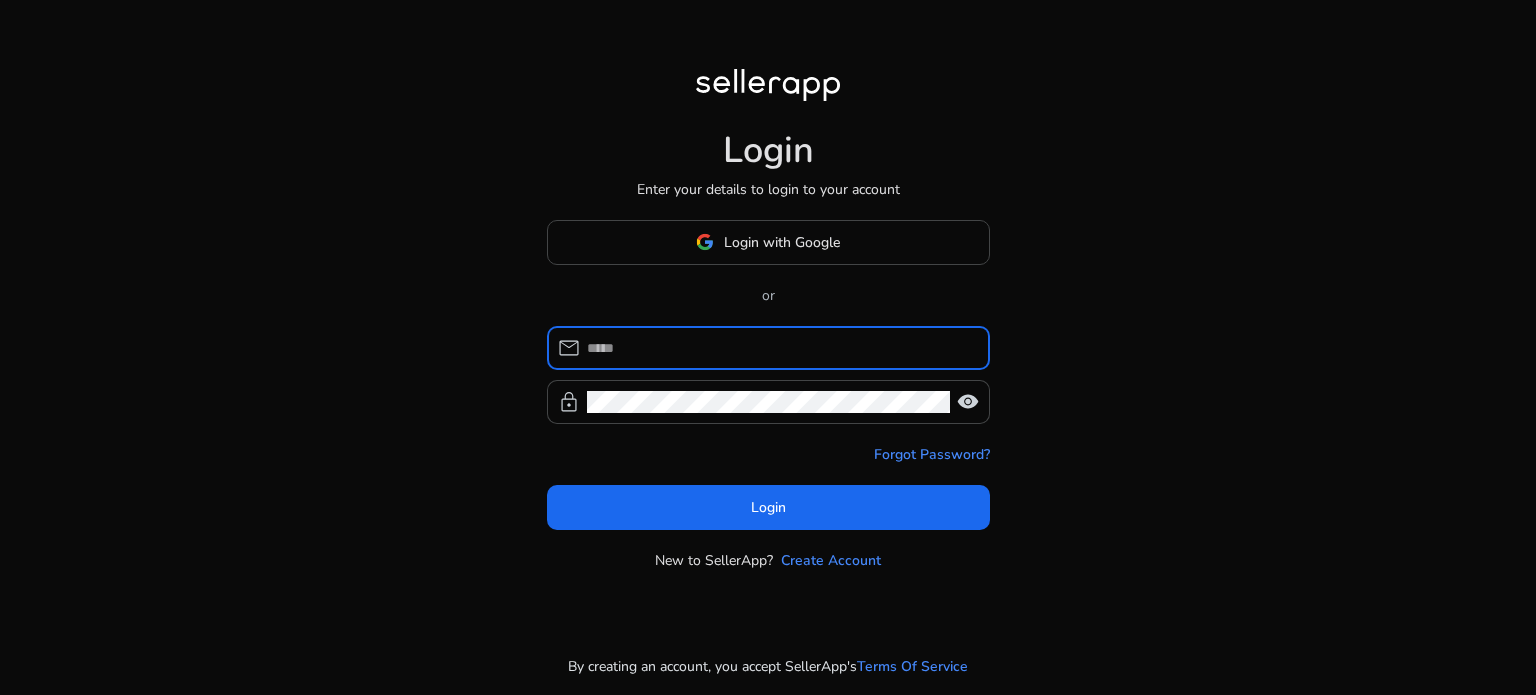 type on "**********" 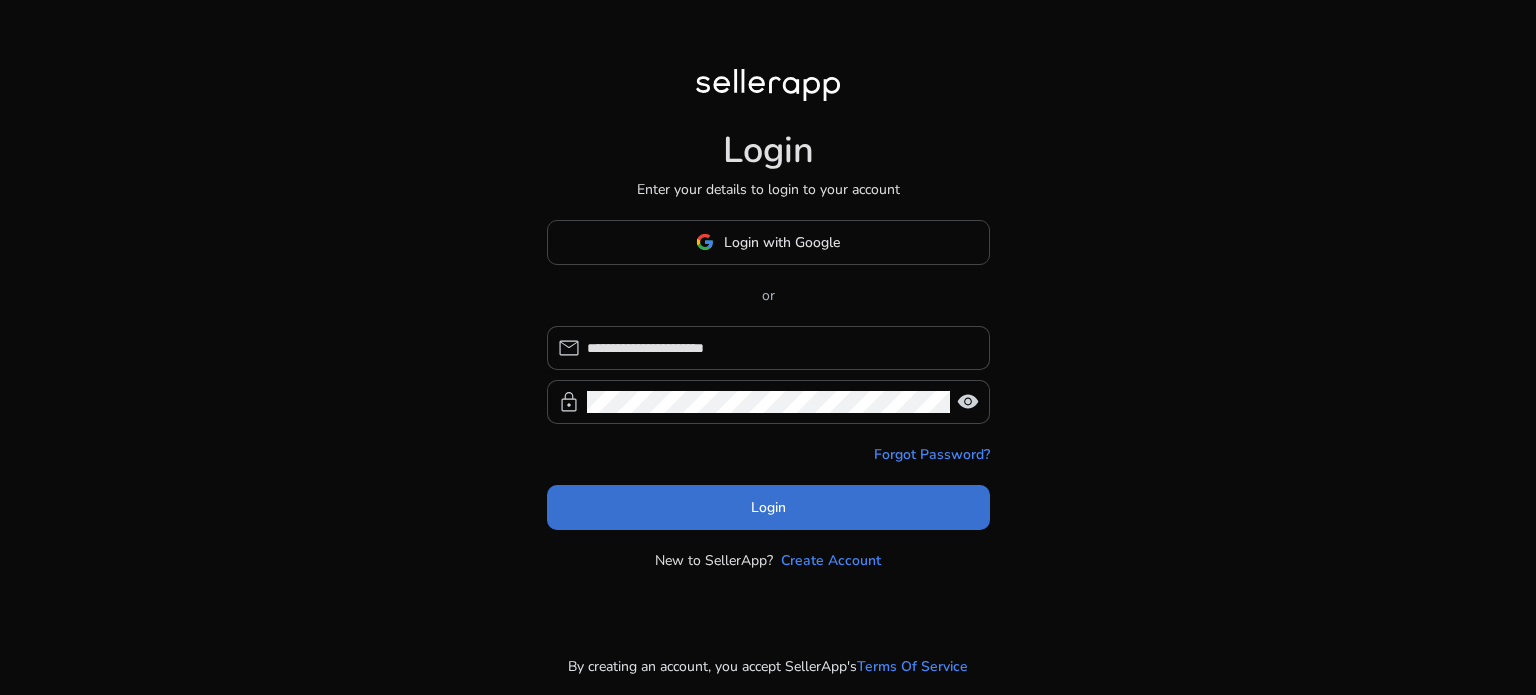 click on "Login" at bounding box center (768, 507) 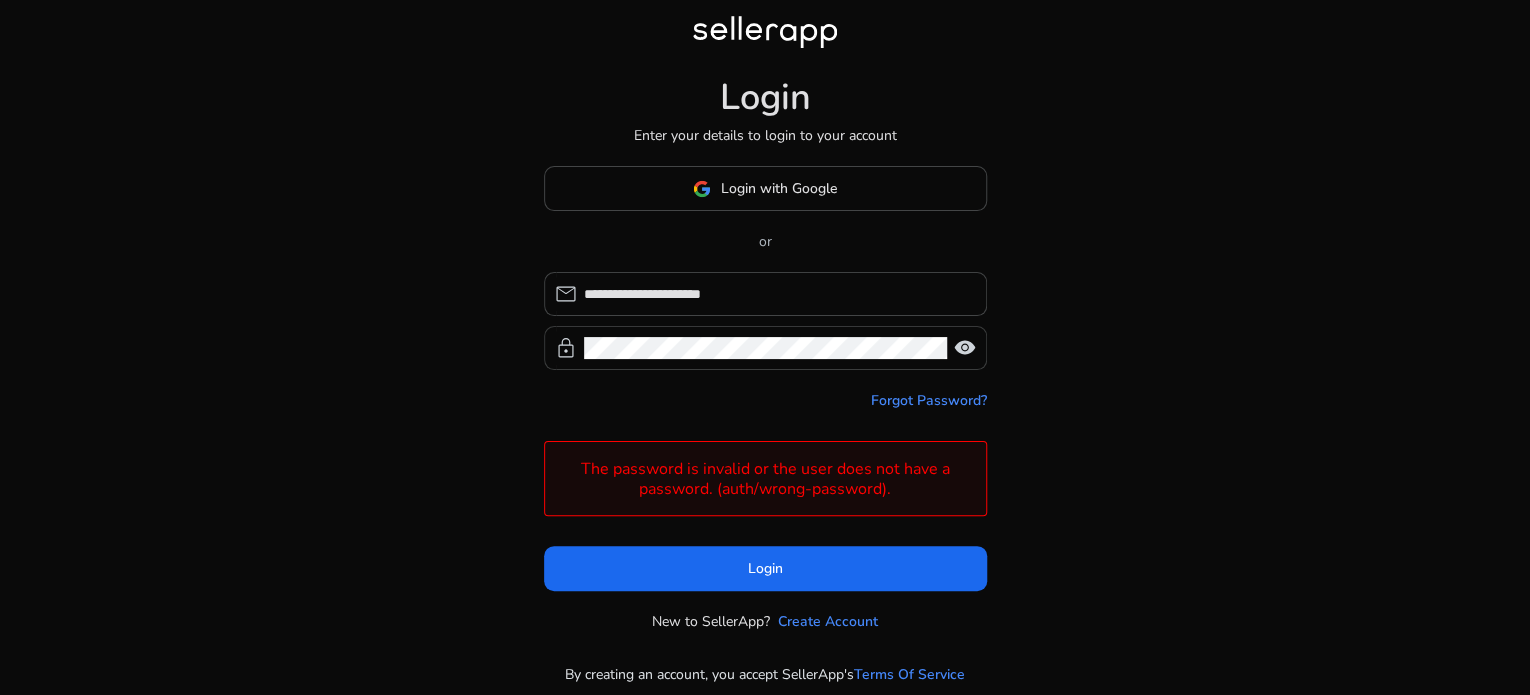 click on "visibility" 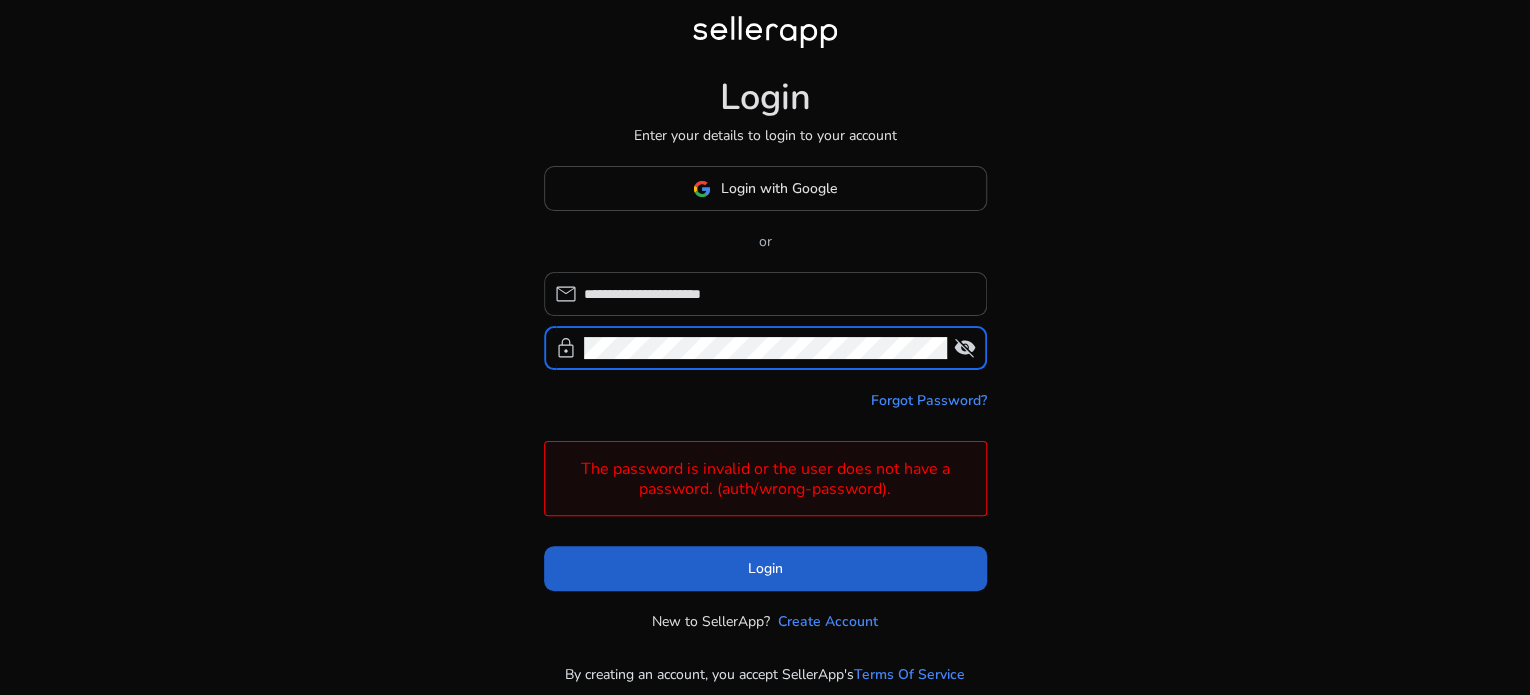 click at bounding box center (765, 569) 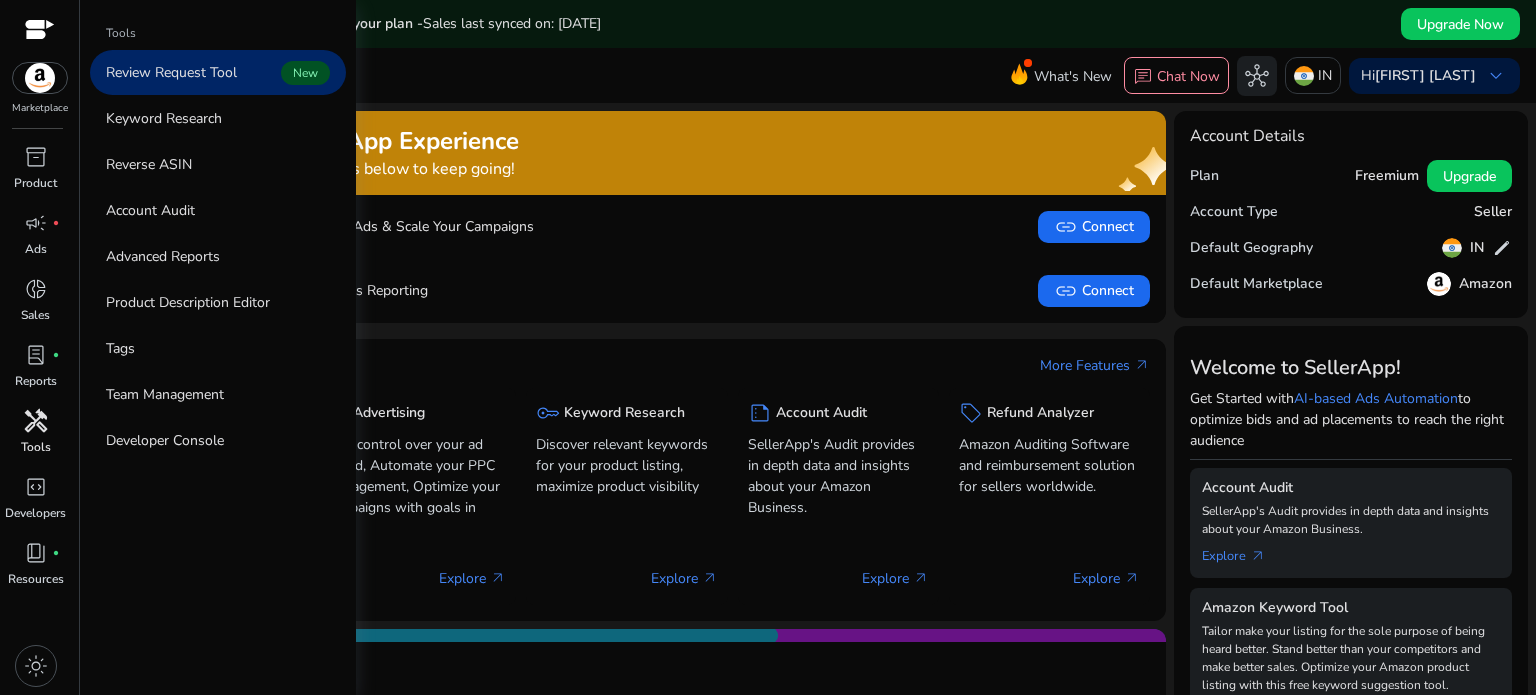 click on "handyman" at bounding box center (36, 421) 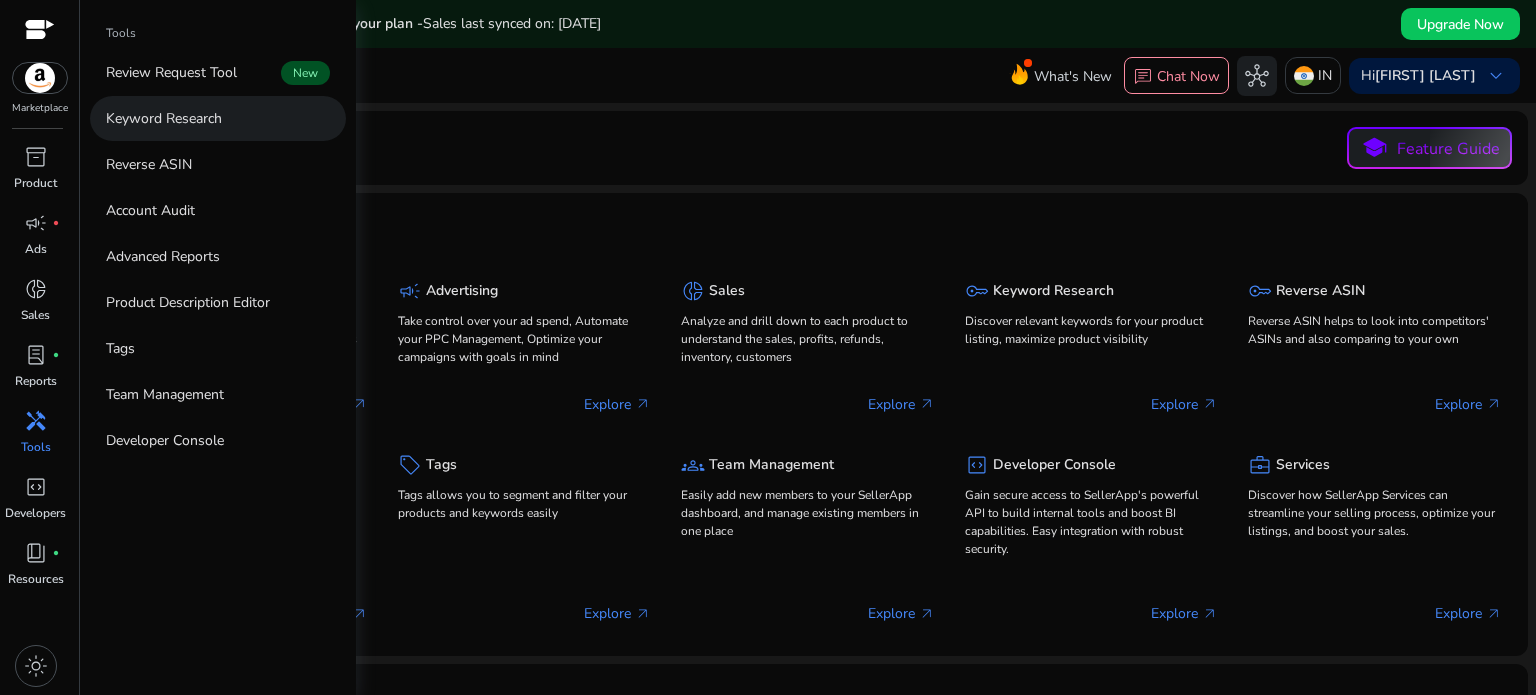 click on "Keyword Research" at bounding box center (164, 118) 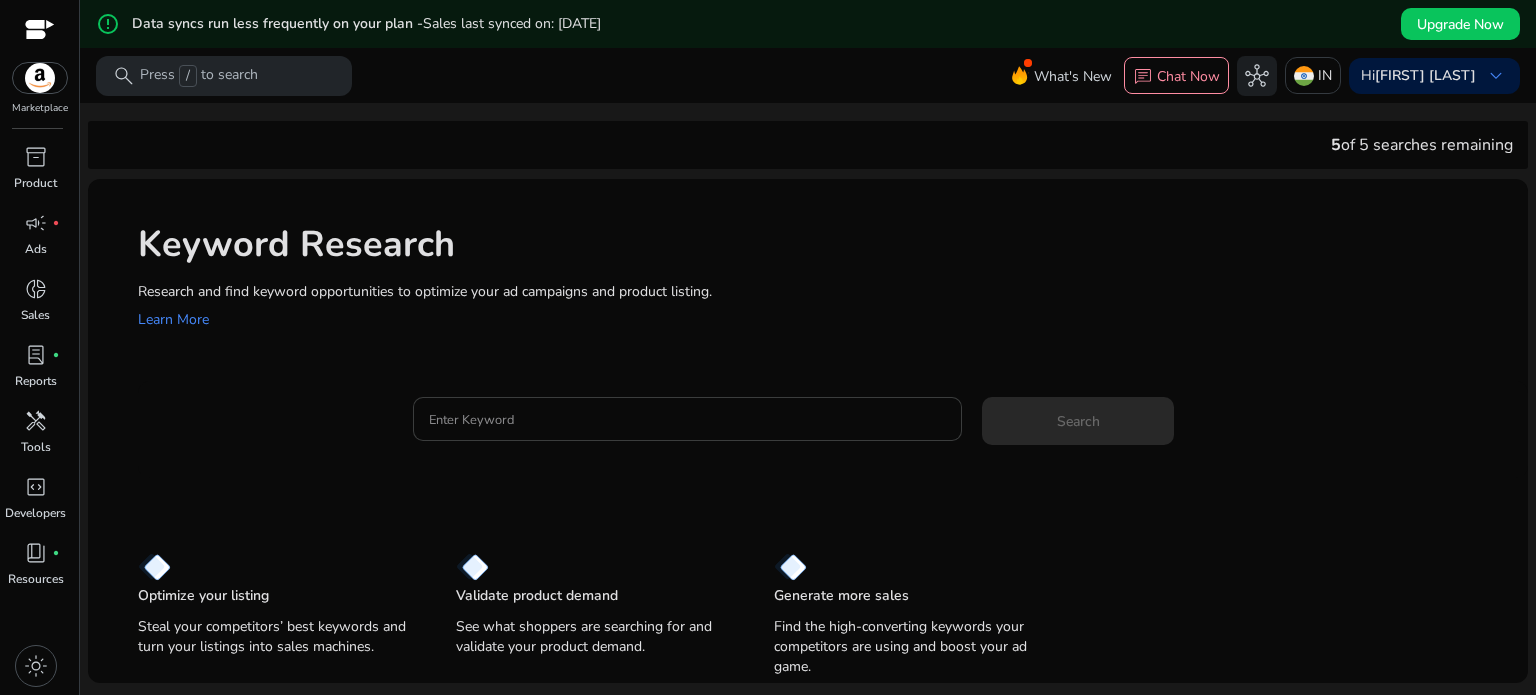 click 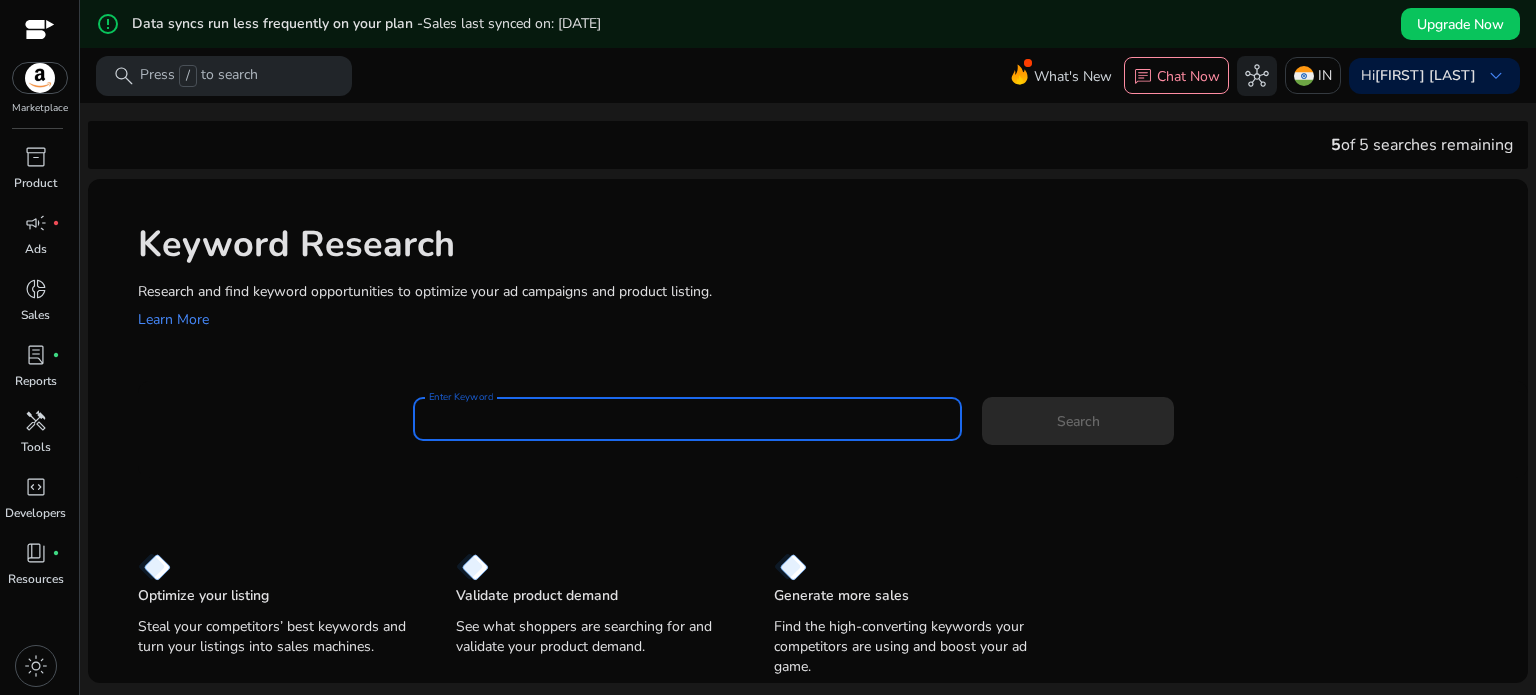 click on "Enter Keyword" at bounding box center (688, 419) 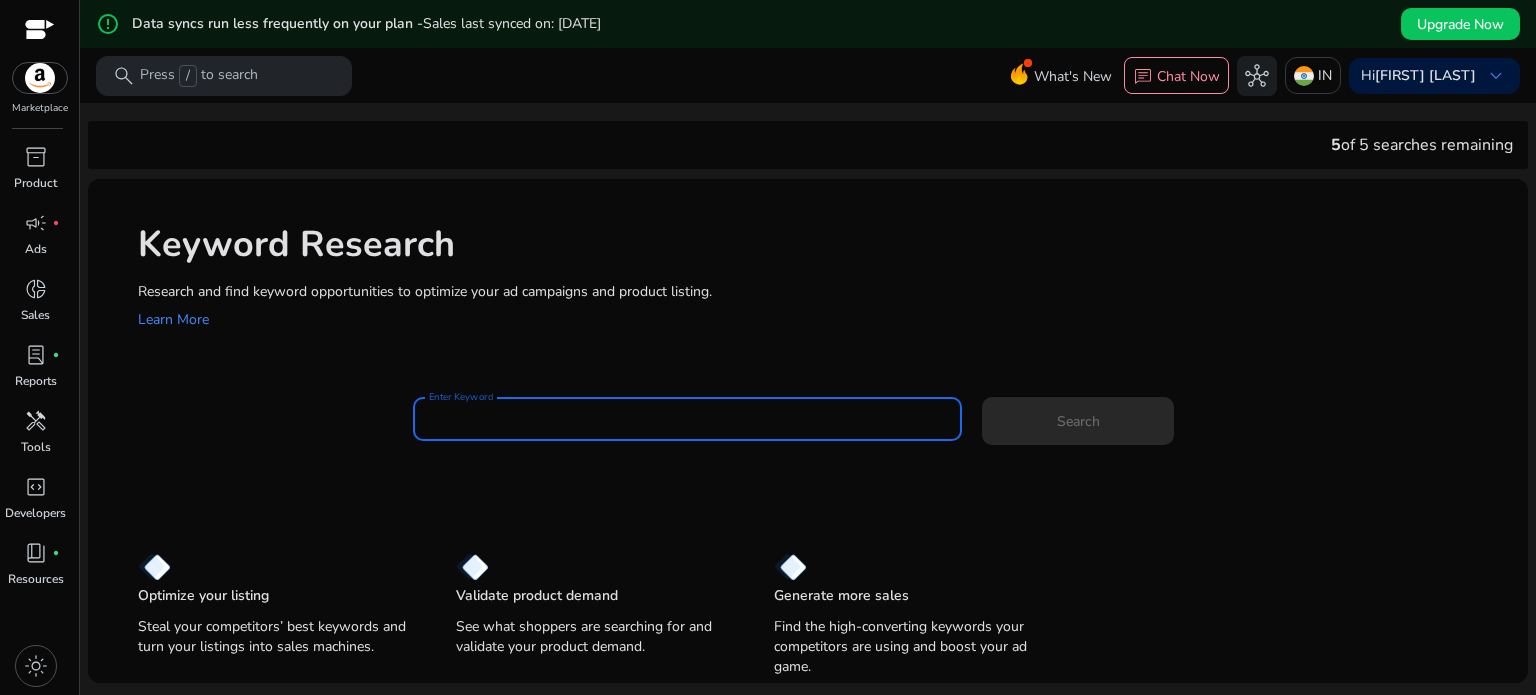 click on "Enter Keyword" at bounding box center [688, 419] 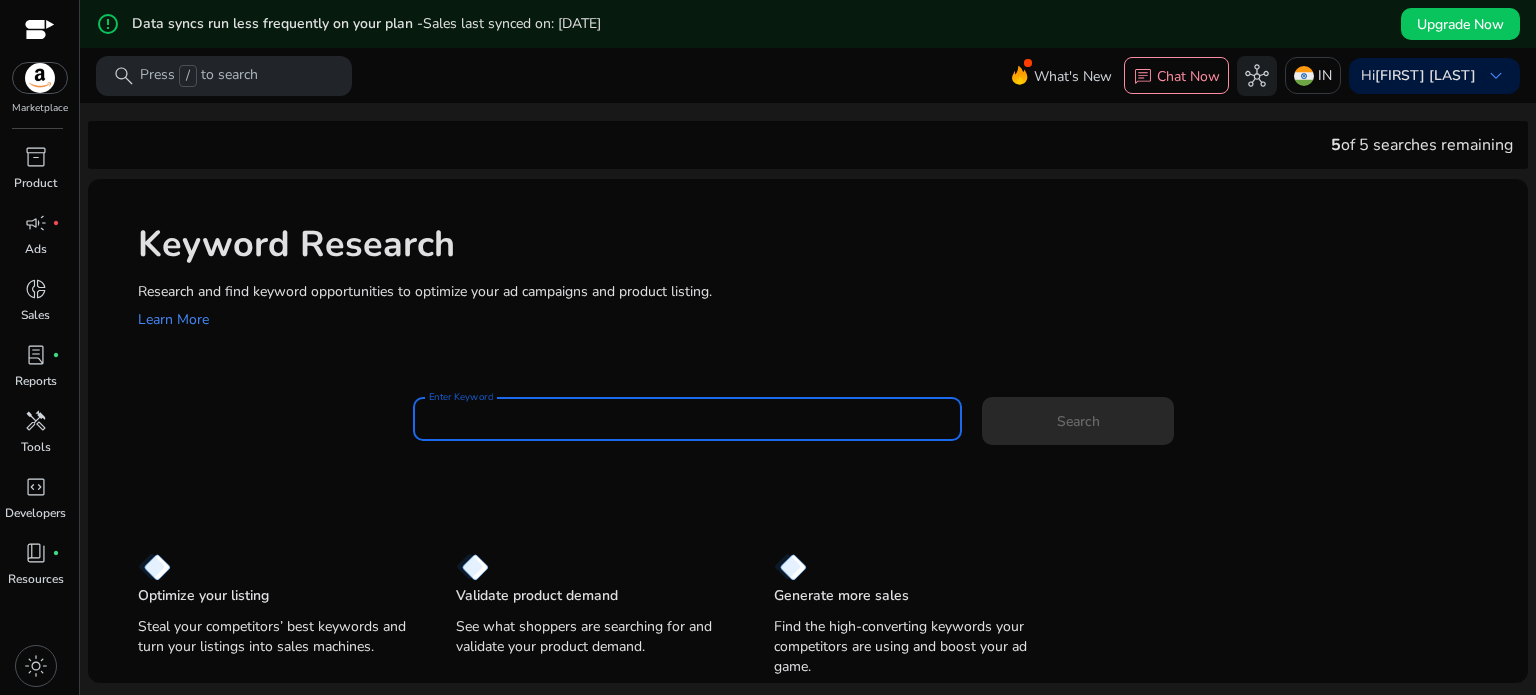 paste on "**********" 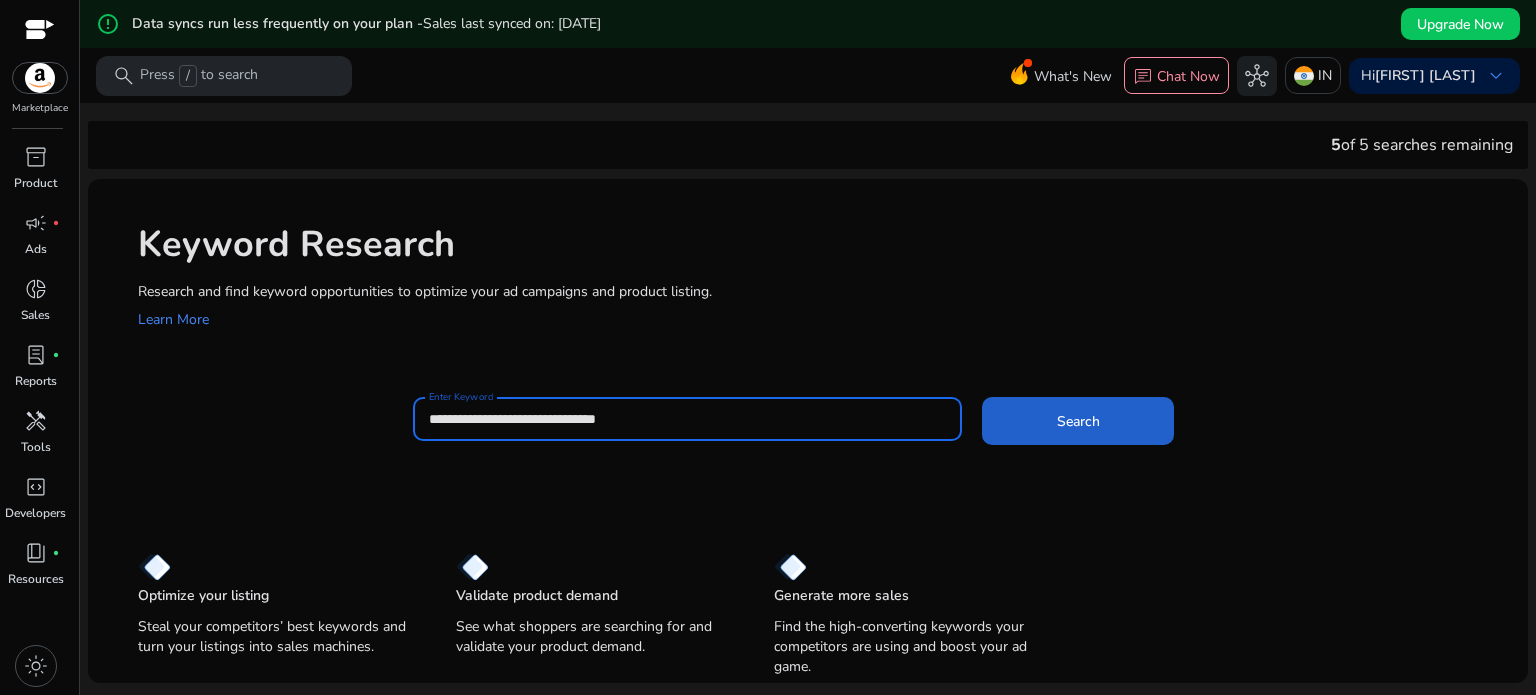 click 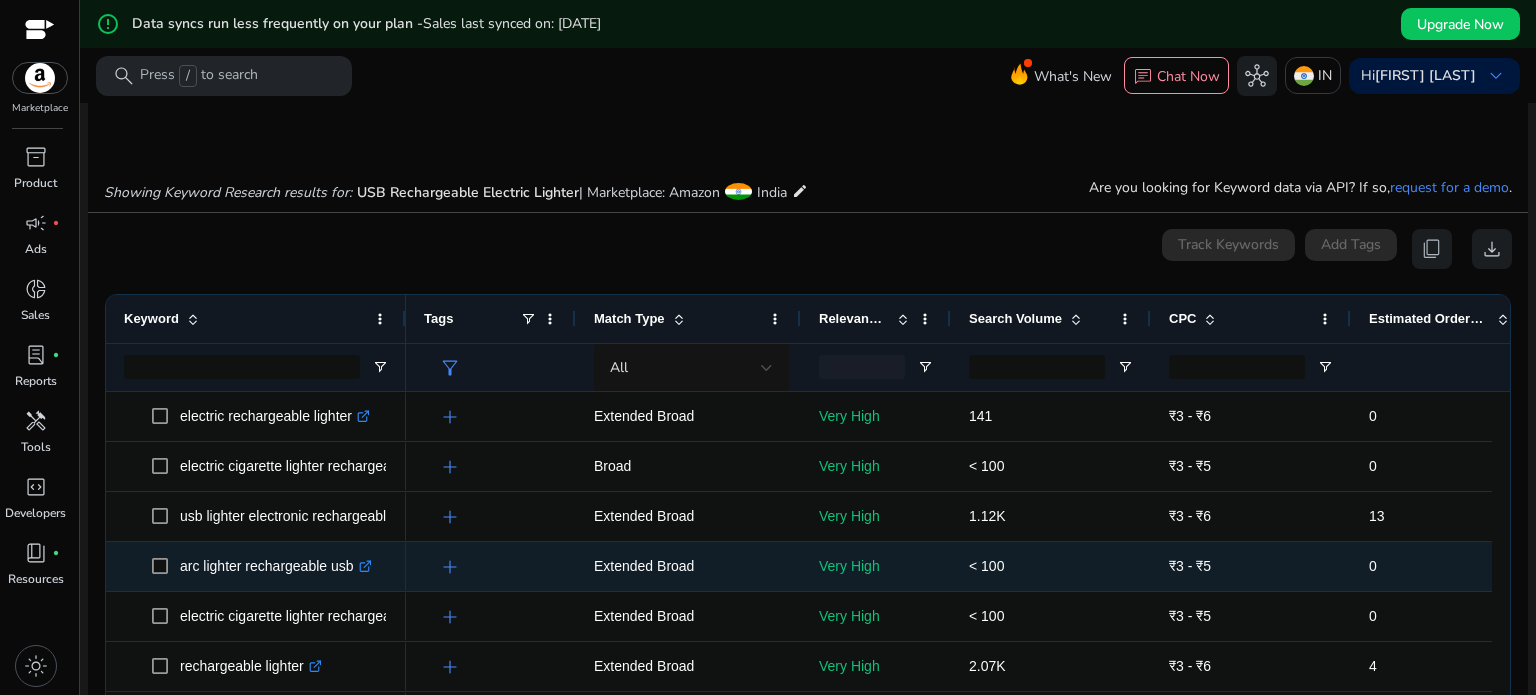 scroll, scrollTop: 286, scrollLeft: 0, axis: vertical 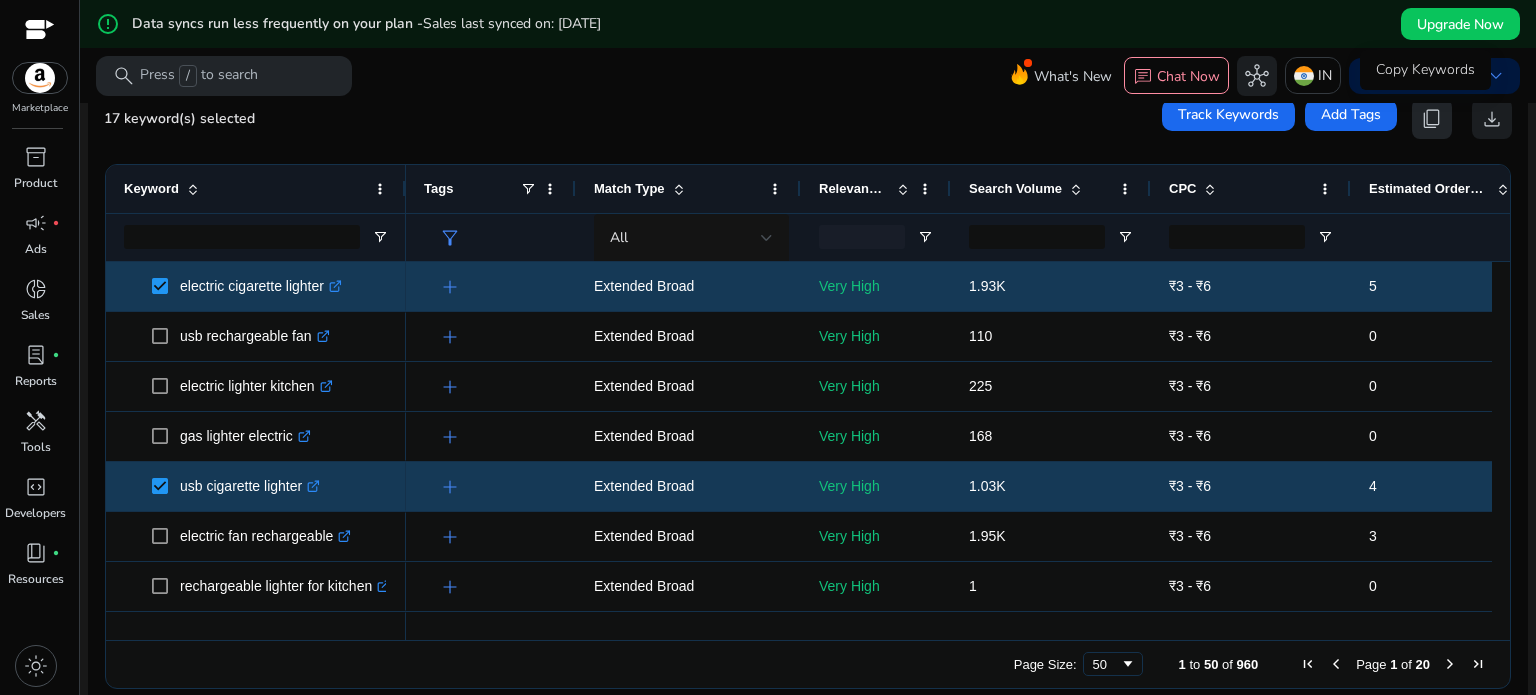 click on "content_copy" at bounding box center (1432, 119) 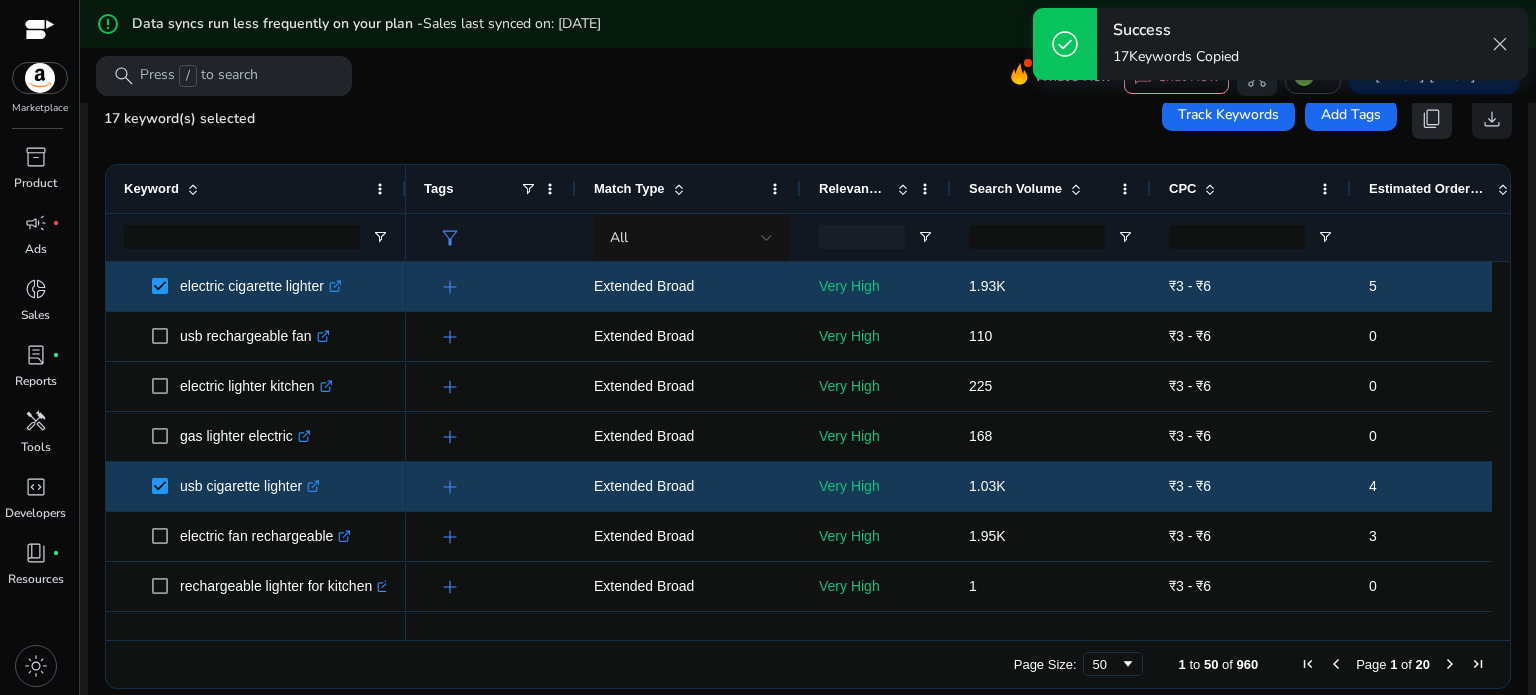 click on "content_copy" at bounding box center (1432, 119) 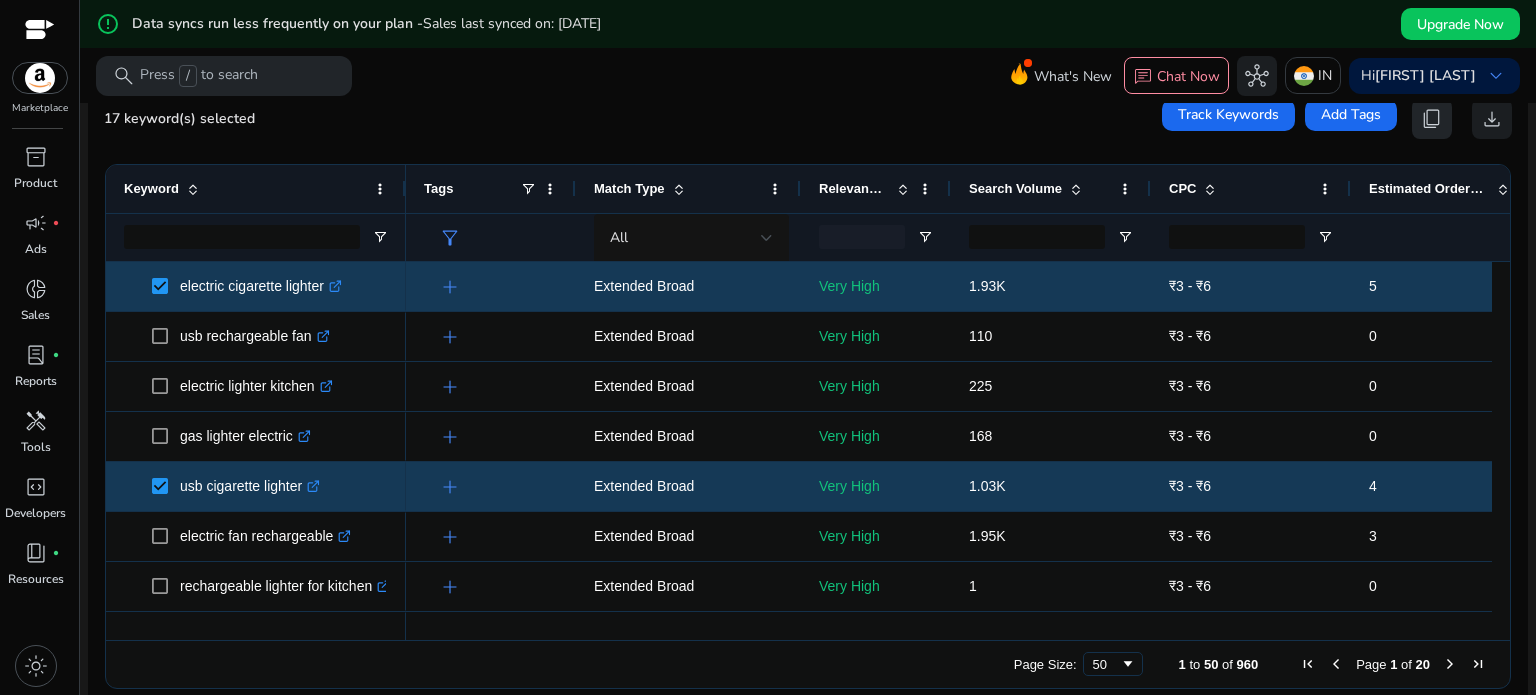 click on "content_copy" at bounding box center (1432, 119) 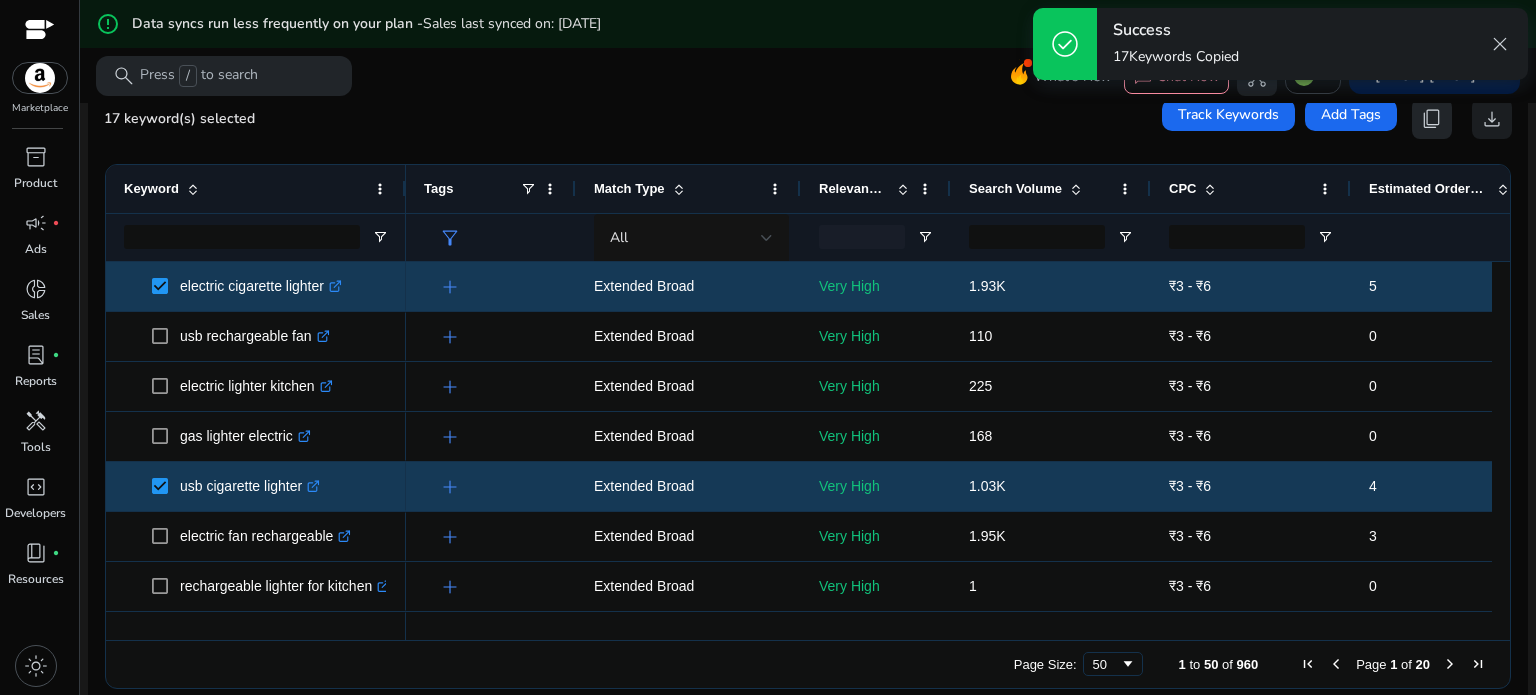 click on "content_copy" at bounding box center [1432, 119] 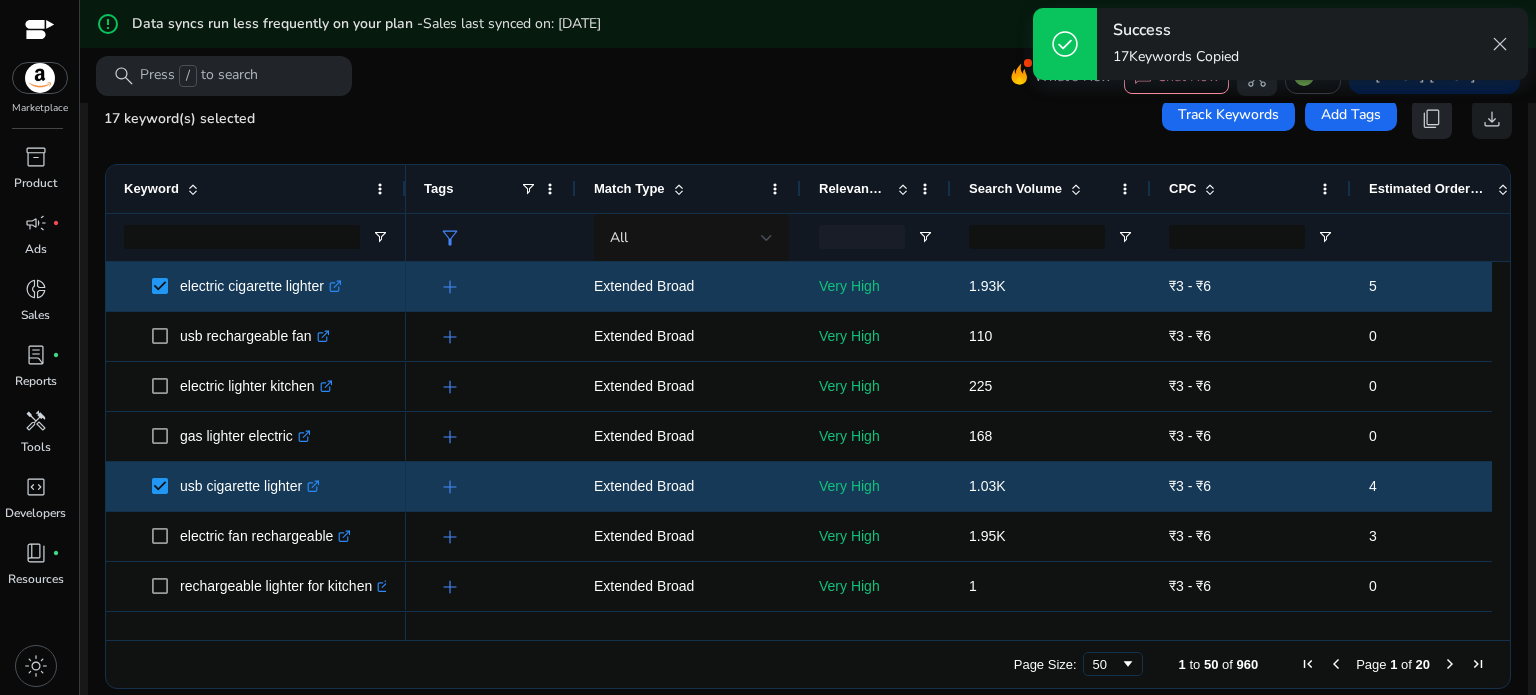 click on "content_copy" at bounding box center (1432, 119) 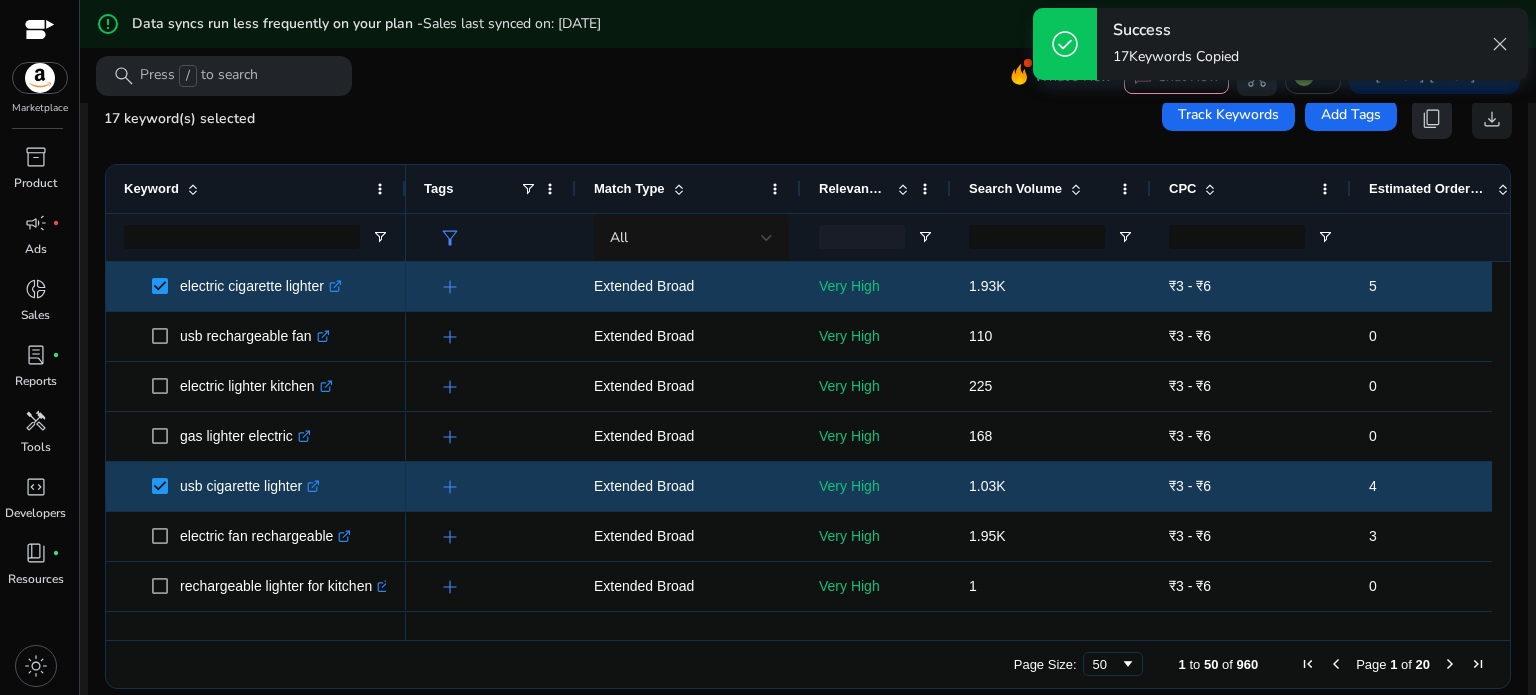 click on "content_copy" at bounding box center (1432, 119) 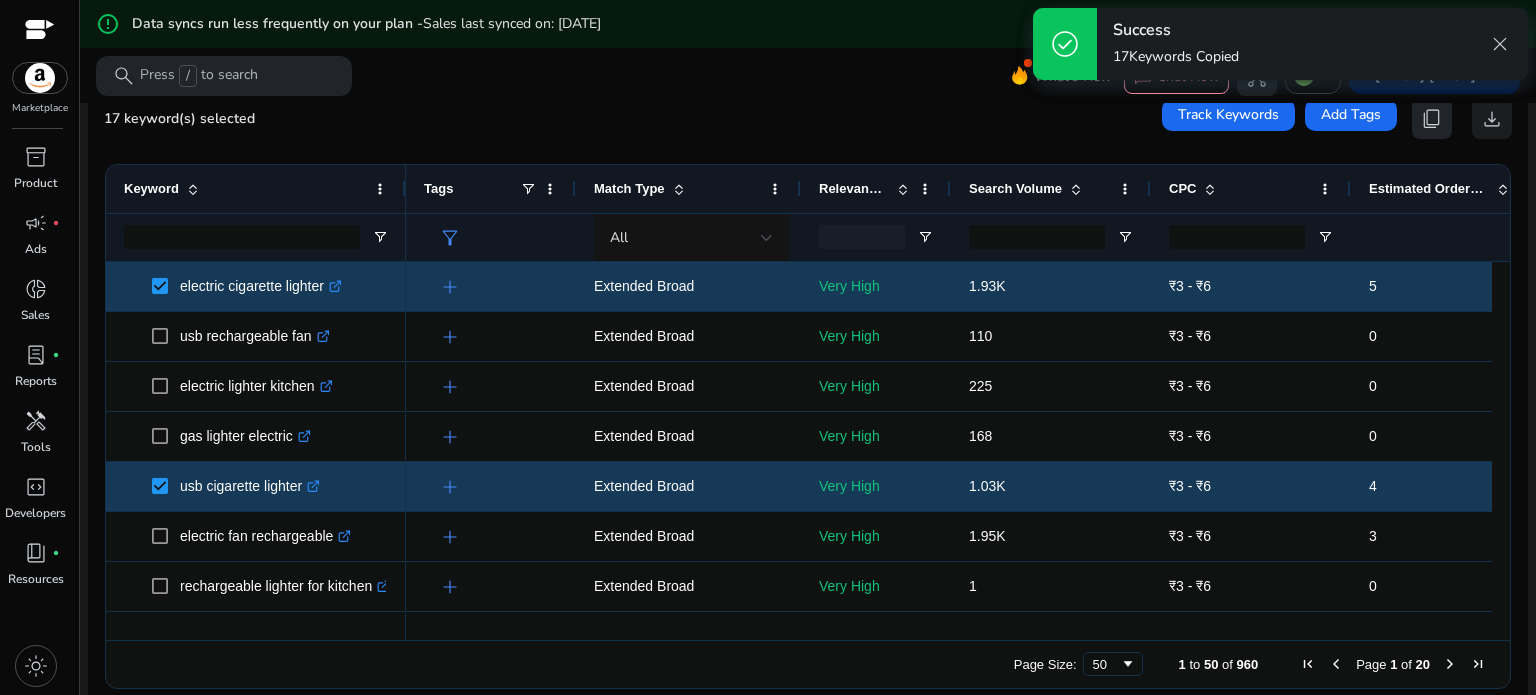 click on "content_copy" at bounding box center (1432, 119) 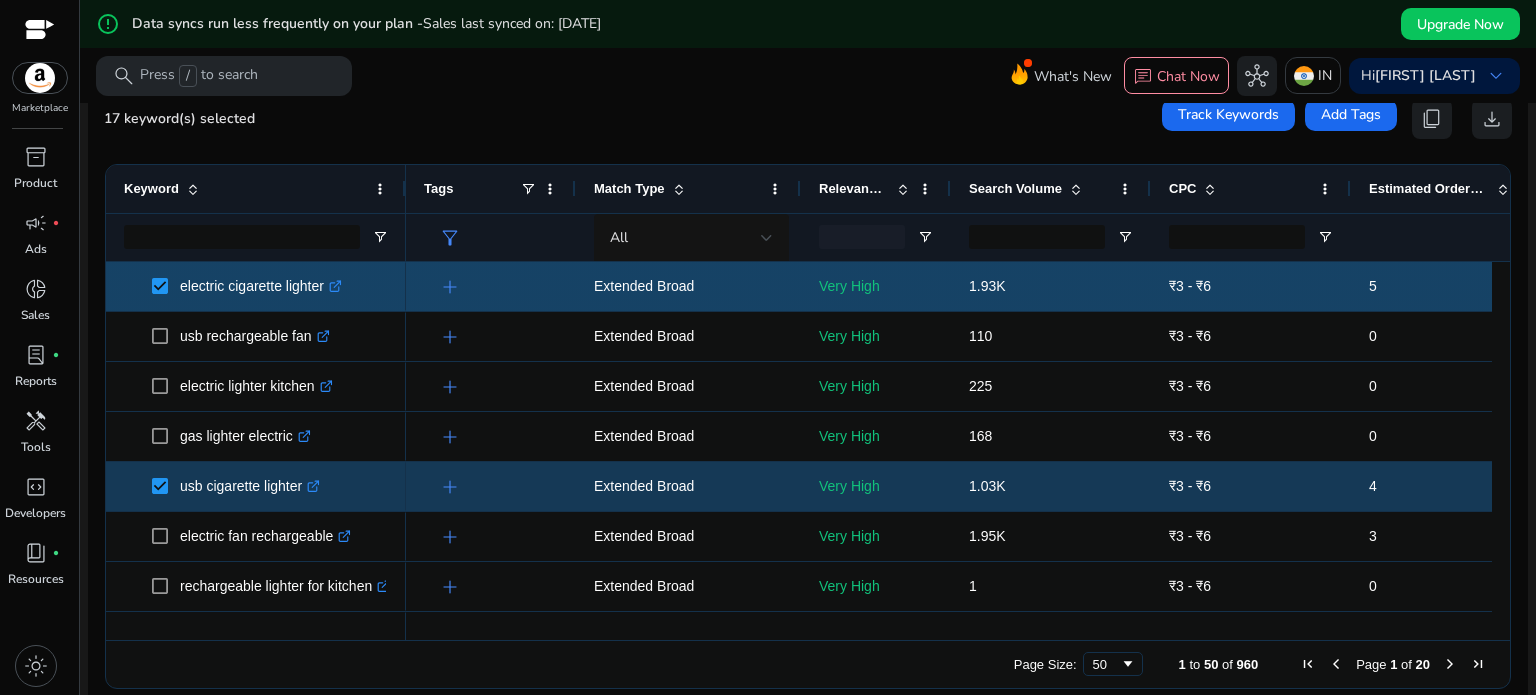 scroll, scrollTop: 1378, scrollLeft: 0, axis: vertical 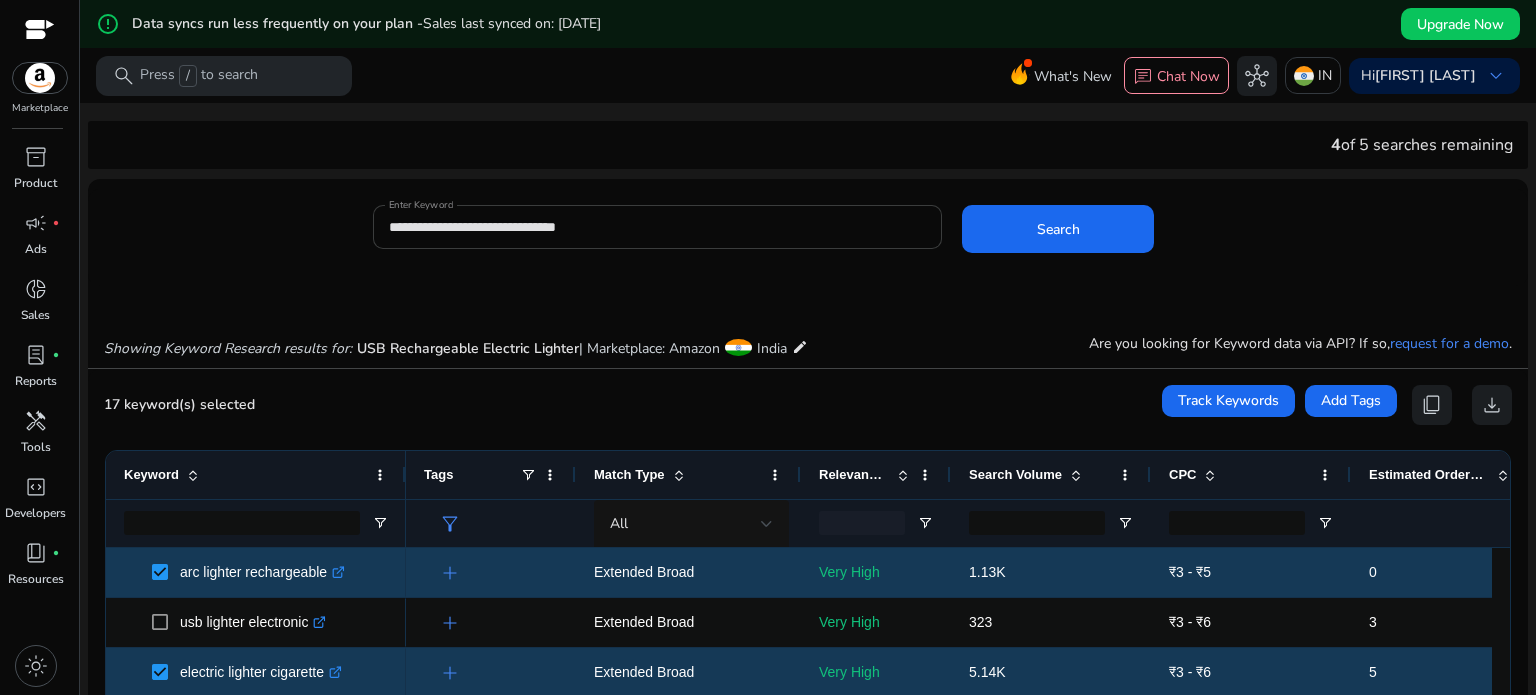 click on "**********" at bounding box center (658, 227) 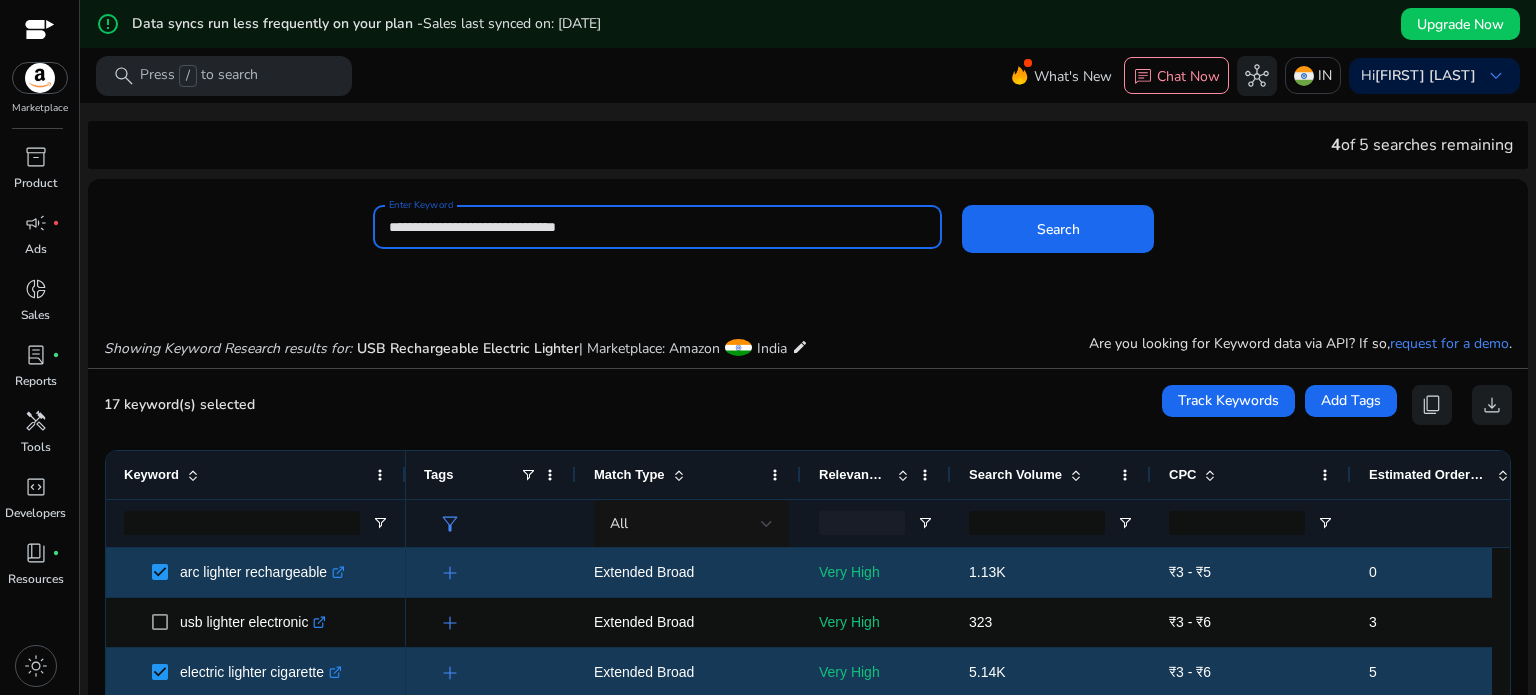 click on "**********" at bounding box center (658, 227) 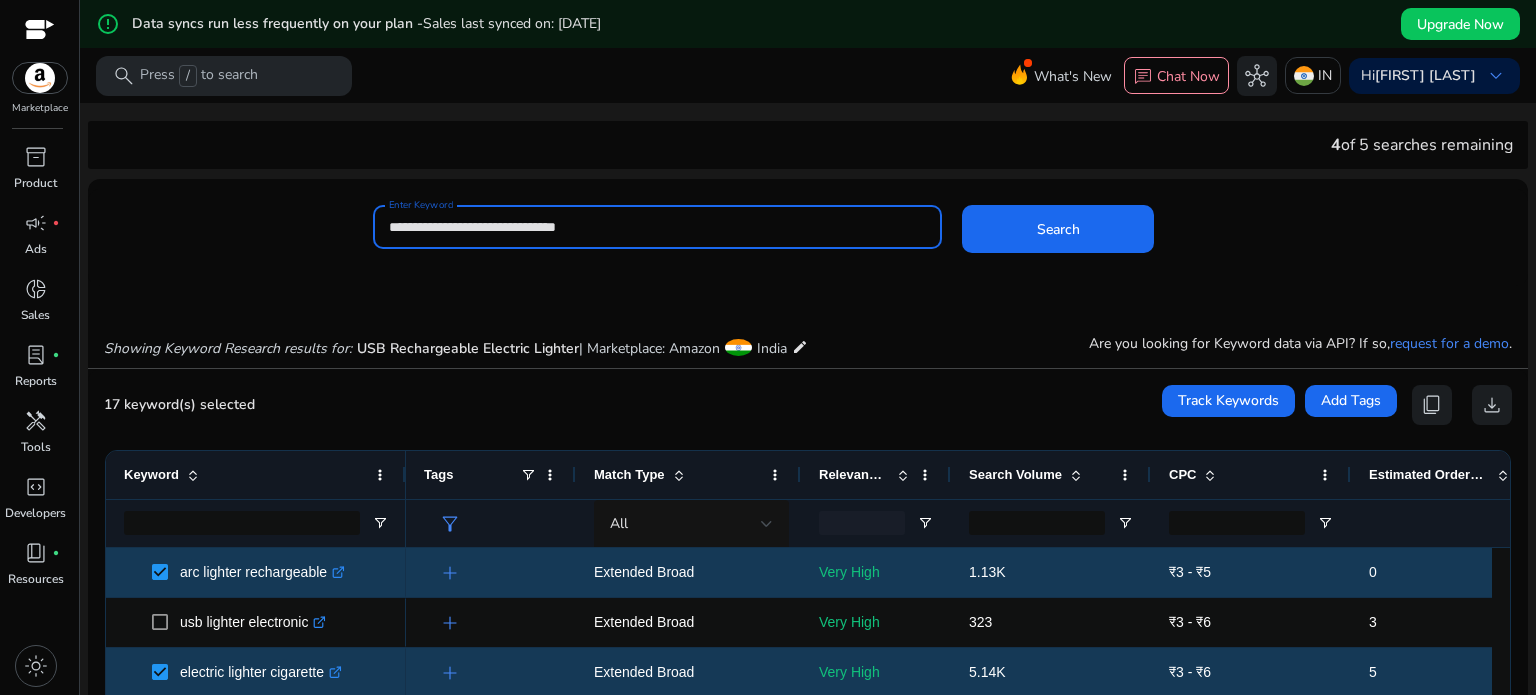 paste 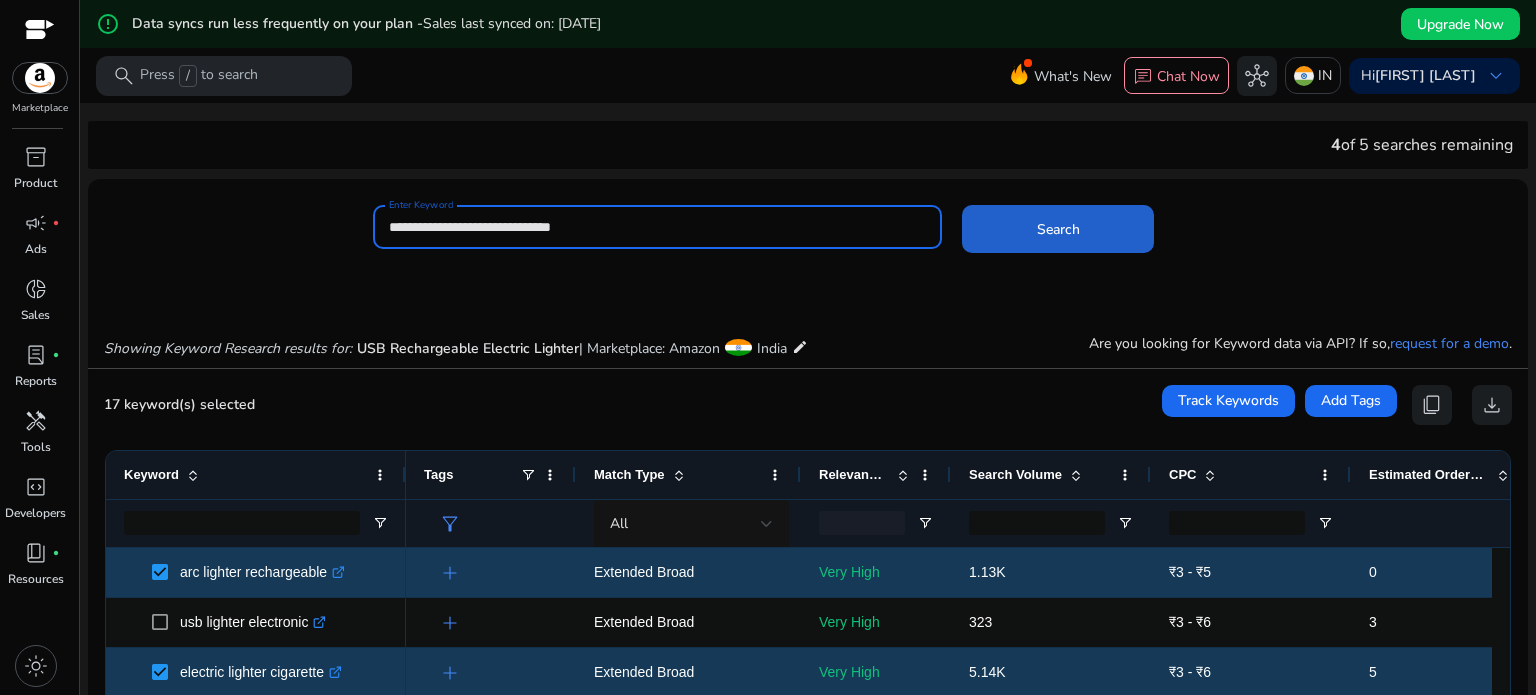 click 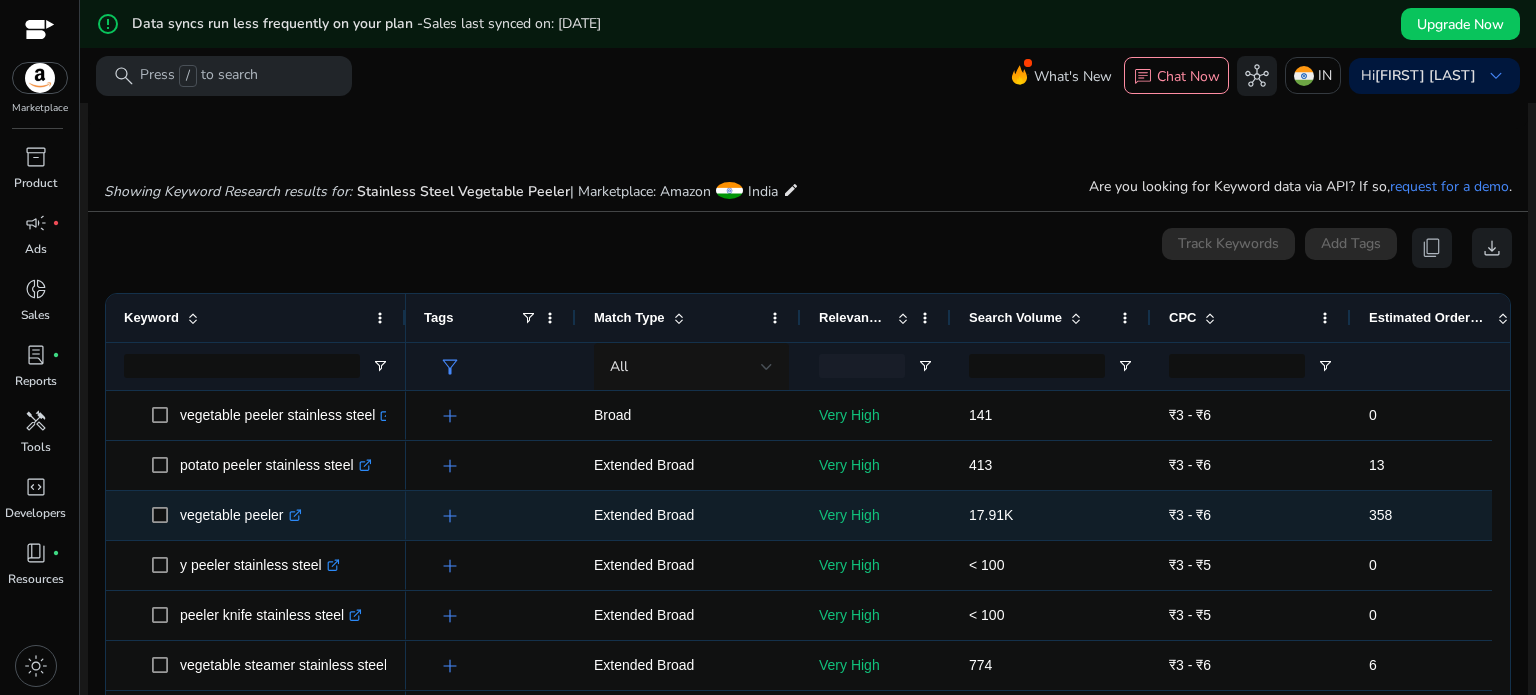 scroll, scrollTop: 286, scrollLeft: 0, axis: vertical 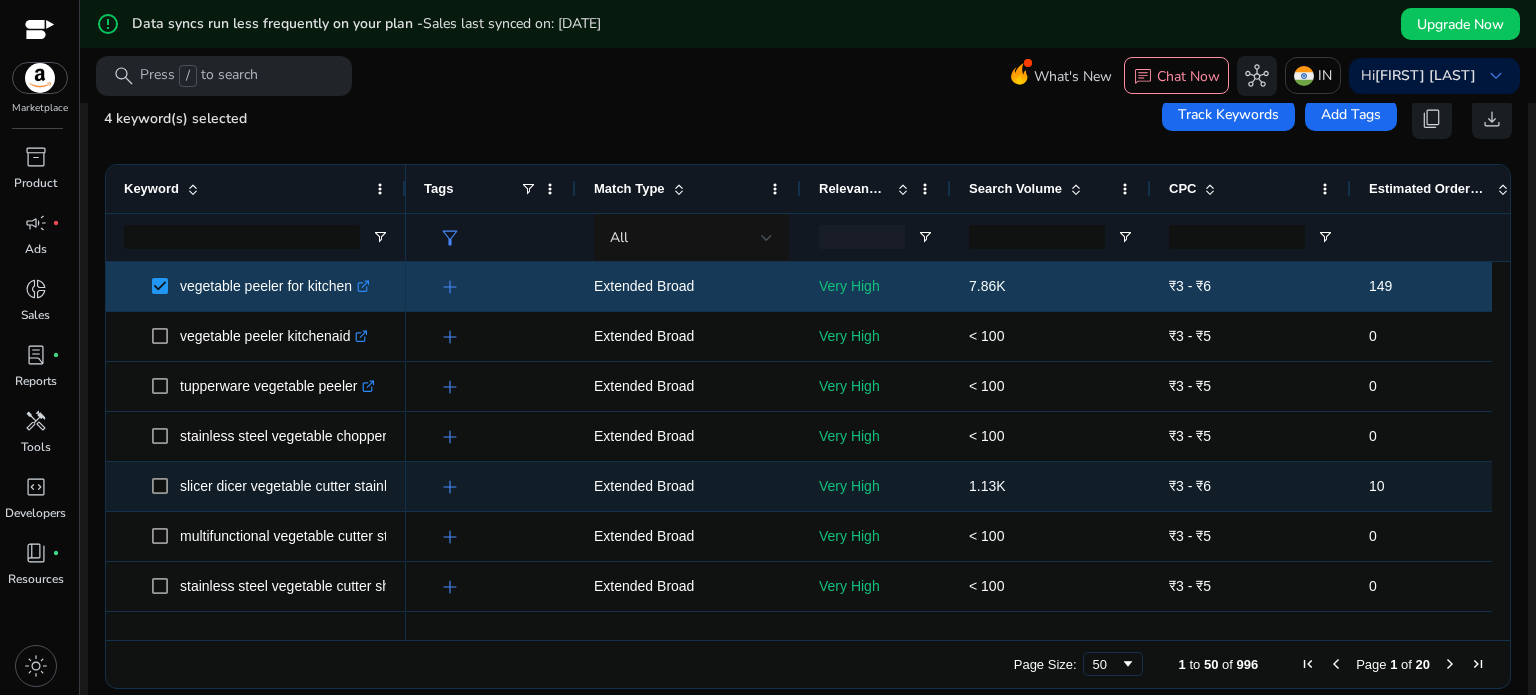 click at bounding box center (166, 486) 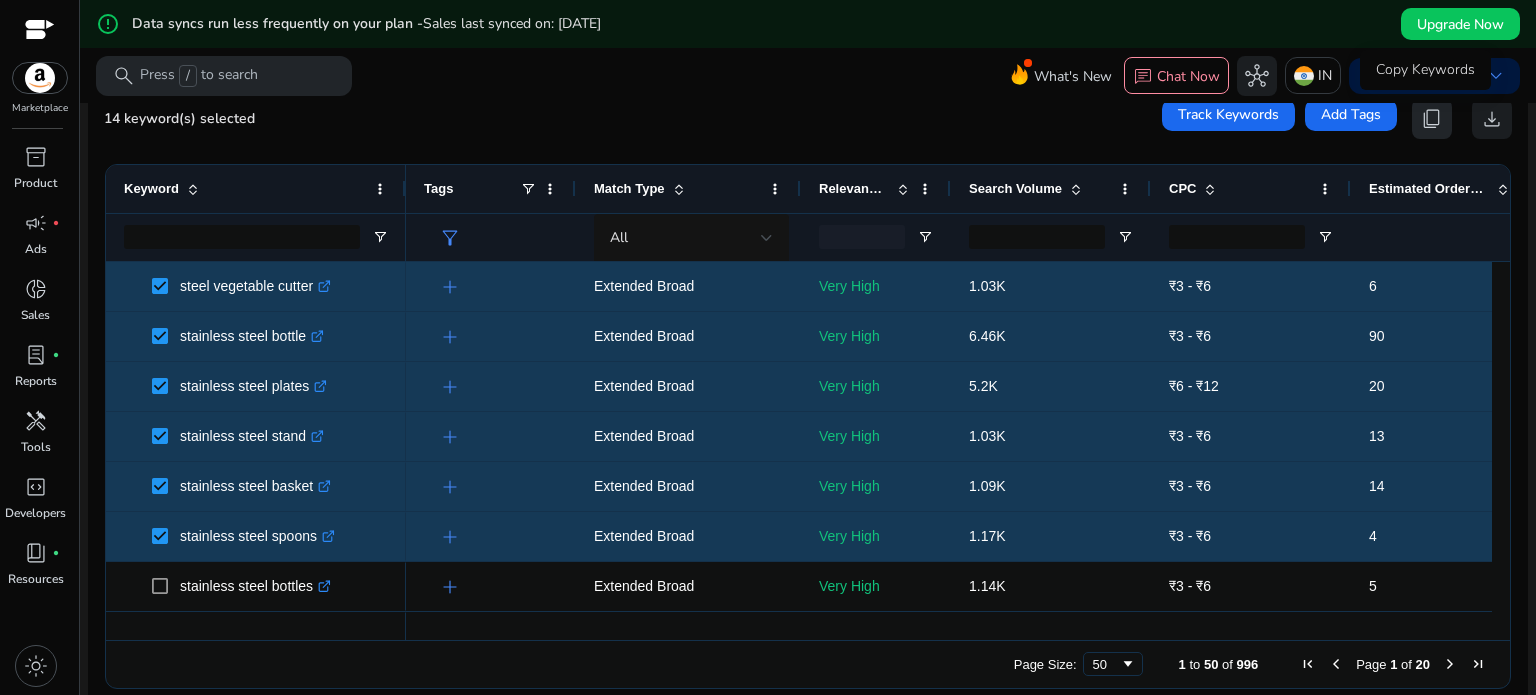 click on "content_copy" at bounding box center (1432, 119) 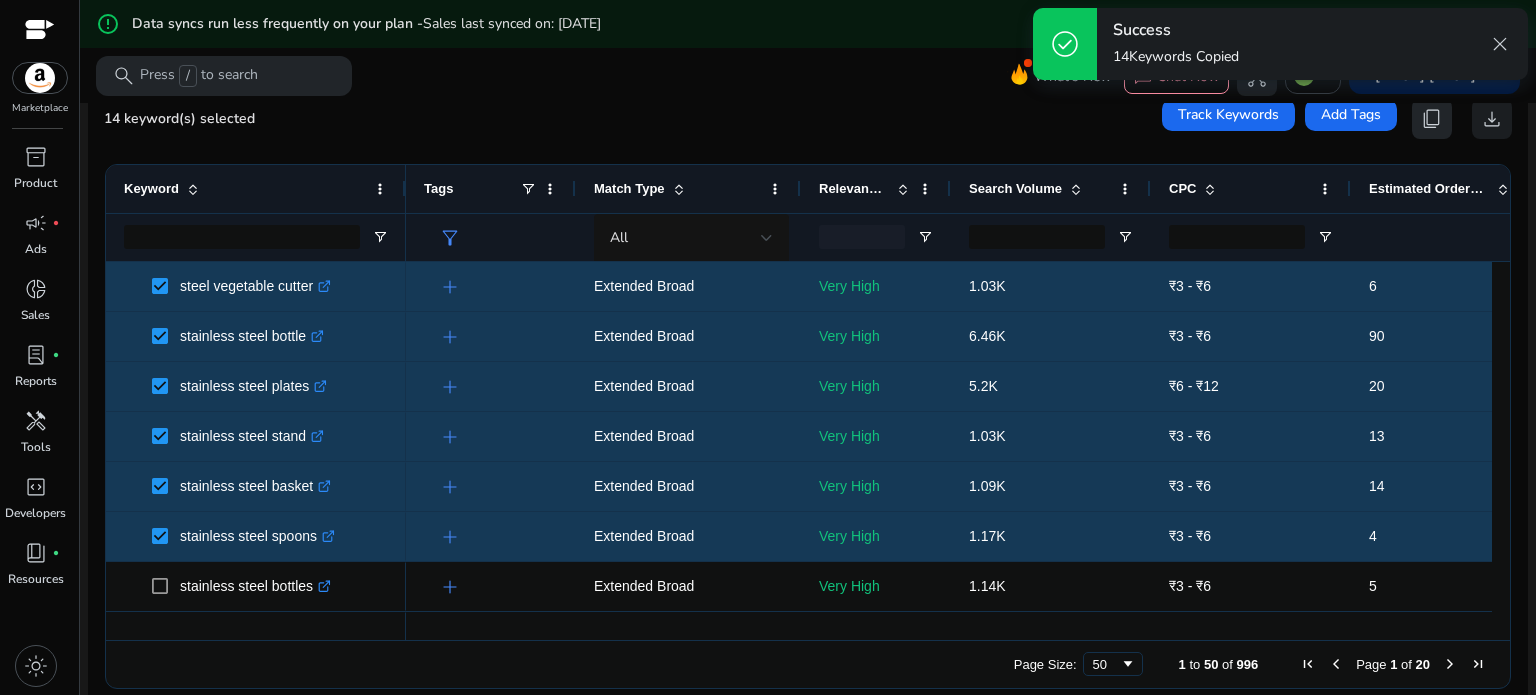 click on "content_copy" at bounding box center [1432, 119] 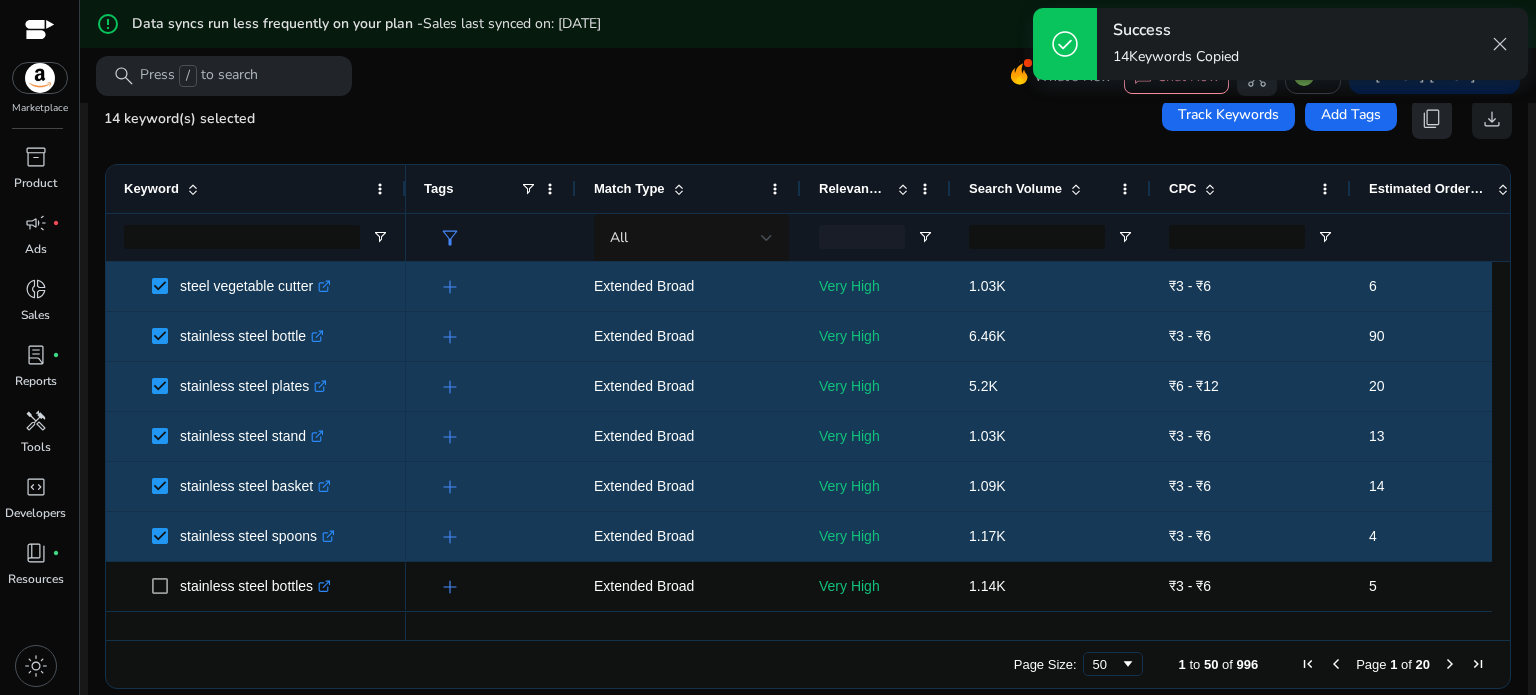 click on "content_copy" at bounding box center (1432, 119) 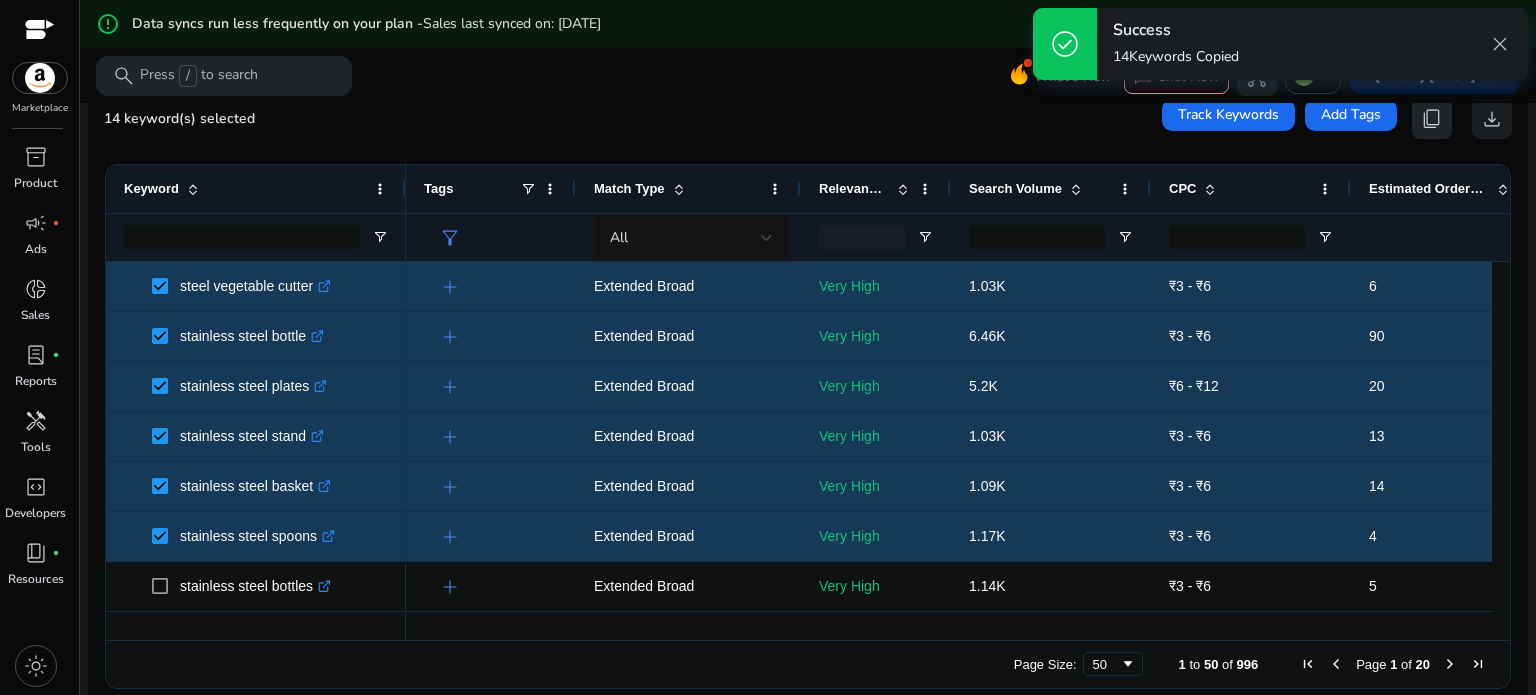click on "content_copy" at bounding box center (1432, 119) 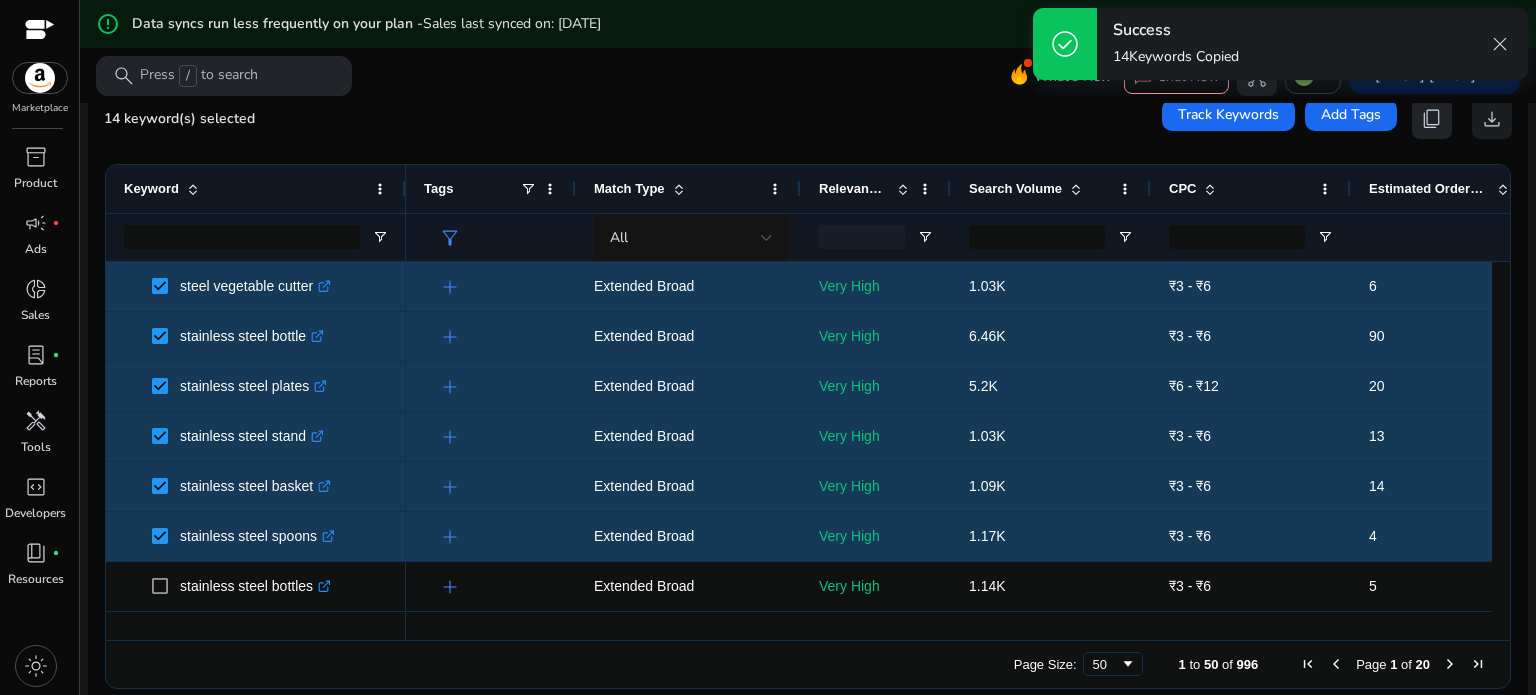 click on "content_copy" at bounding box center [1432, 119] 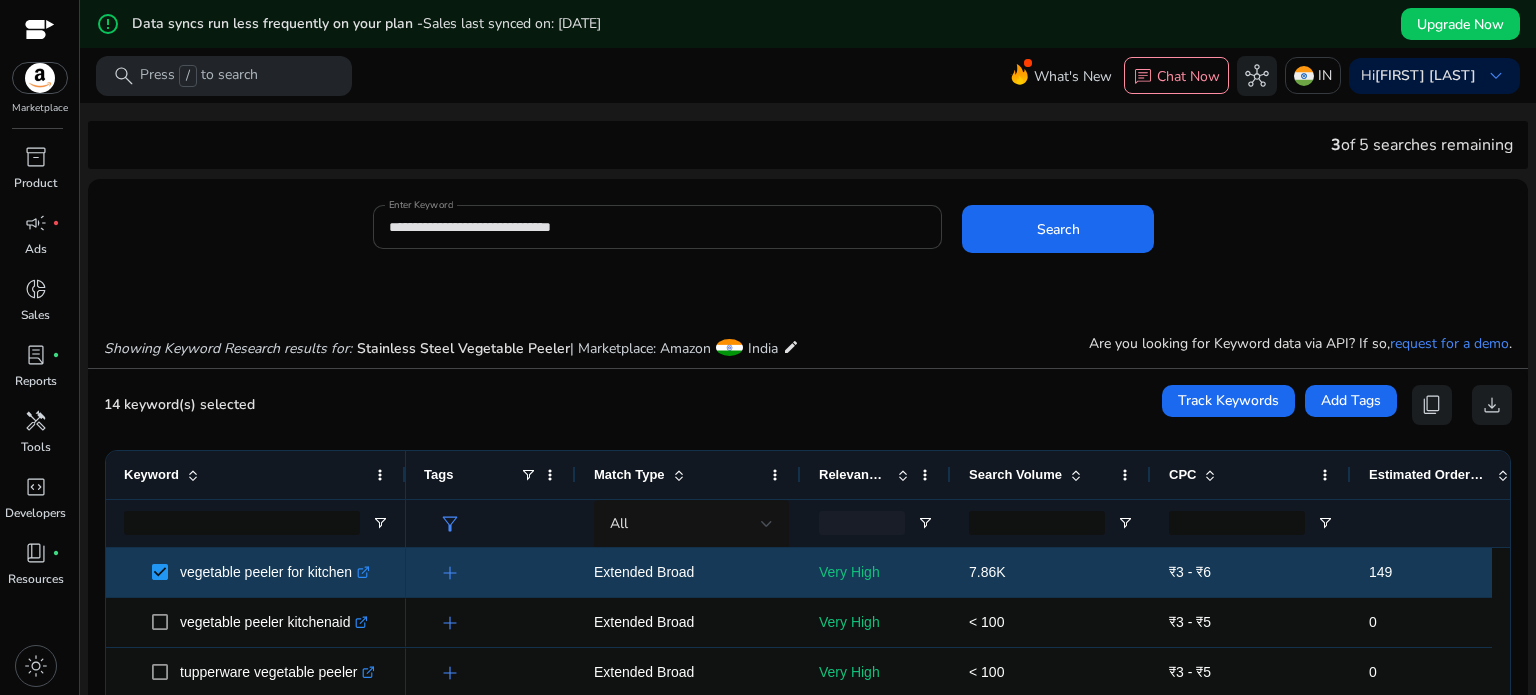 click on "**********" at bounding box center [658, 227] 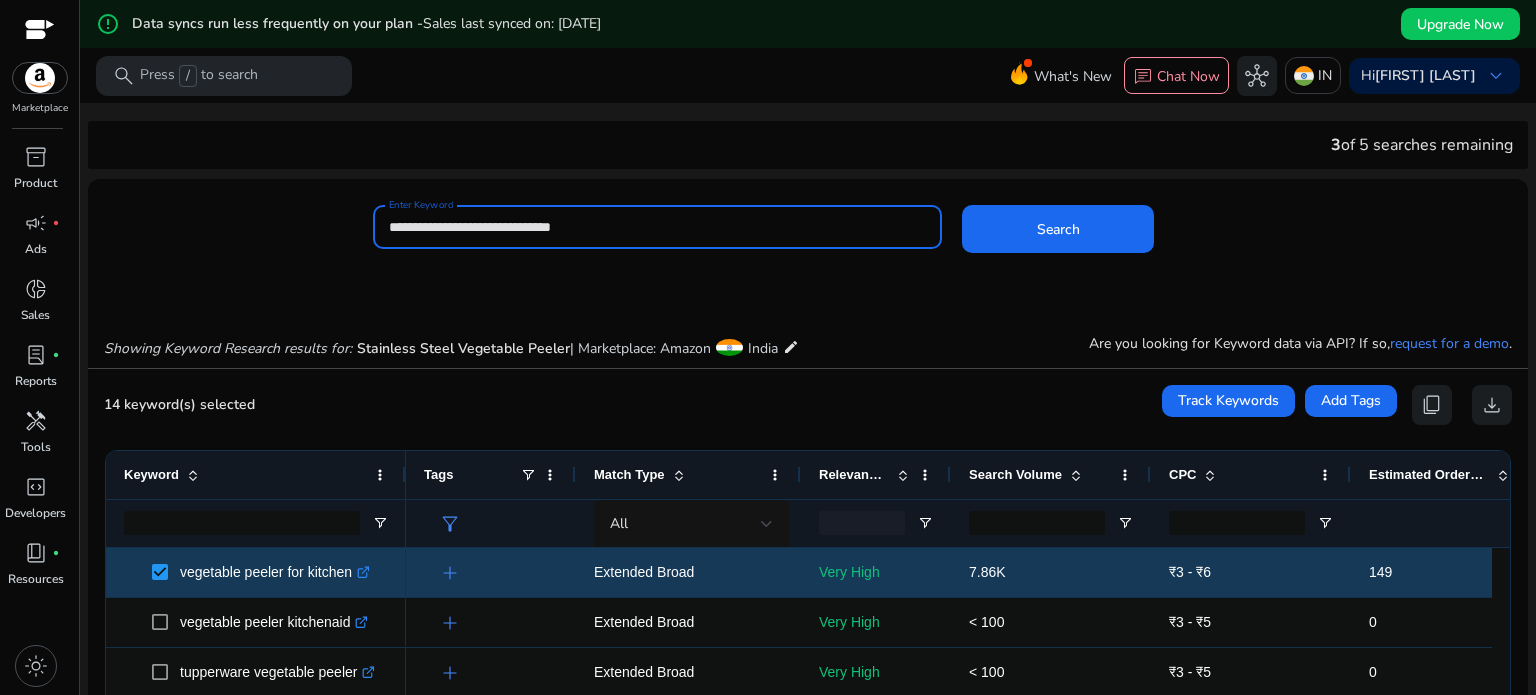 click on "**********" at bounding box center [658, 227] 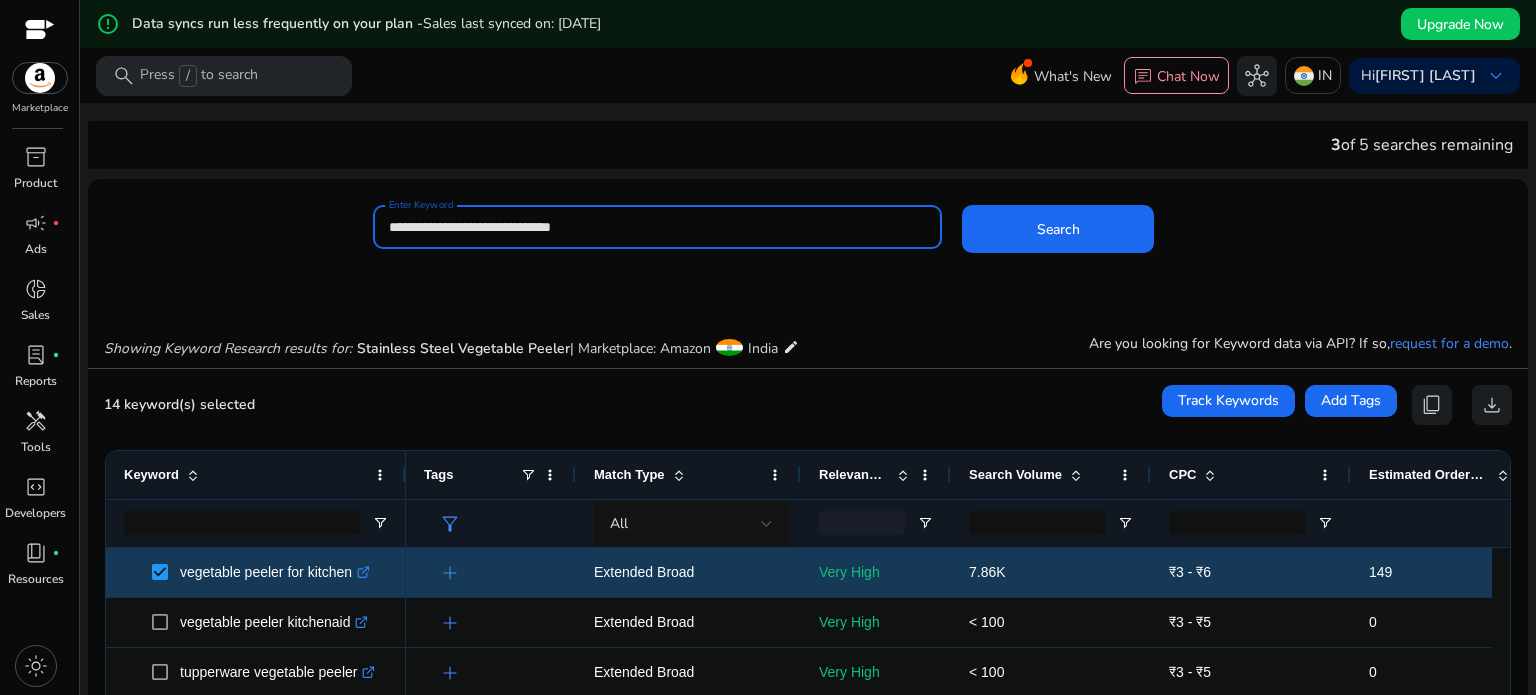 click on "**********" at bounding box center (658, 227) 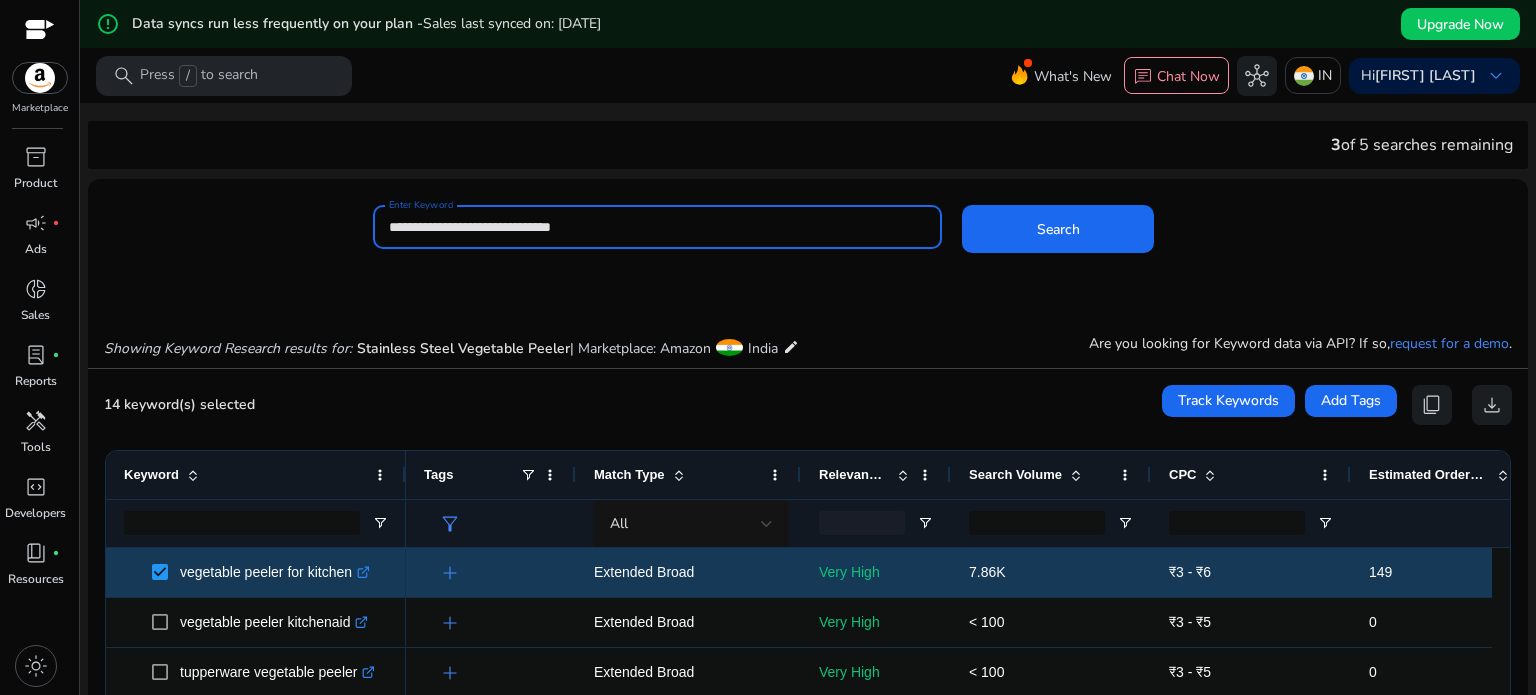 paste 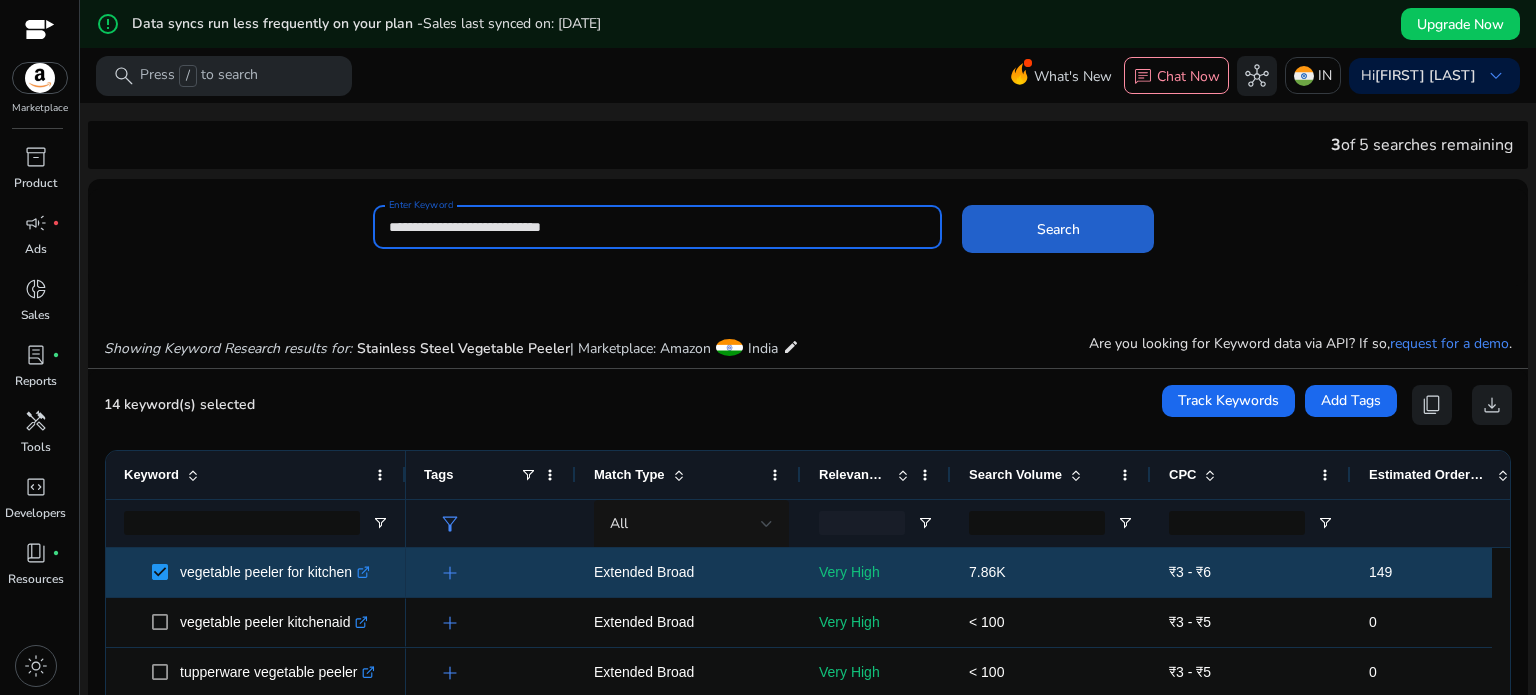 type on "**********" 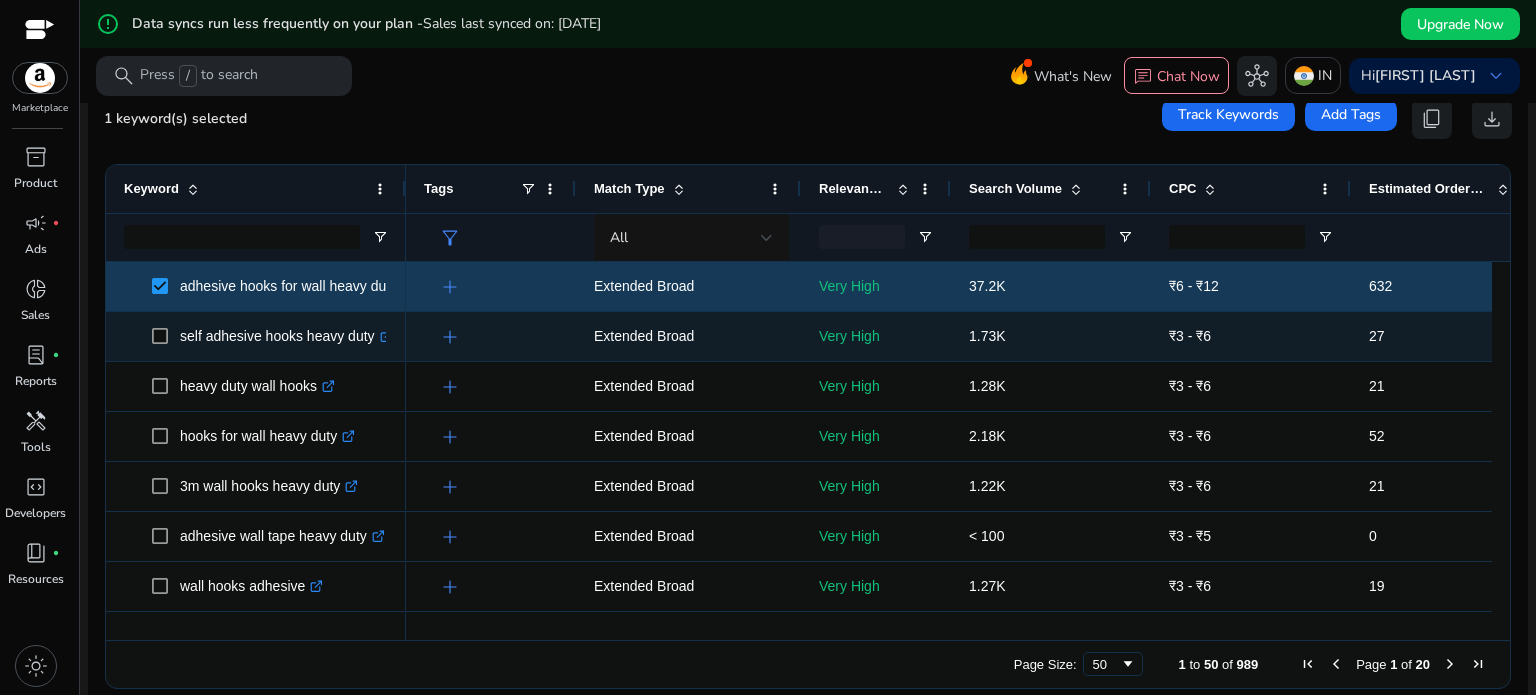 click at bounding box center (166, 336) 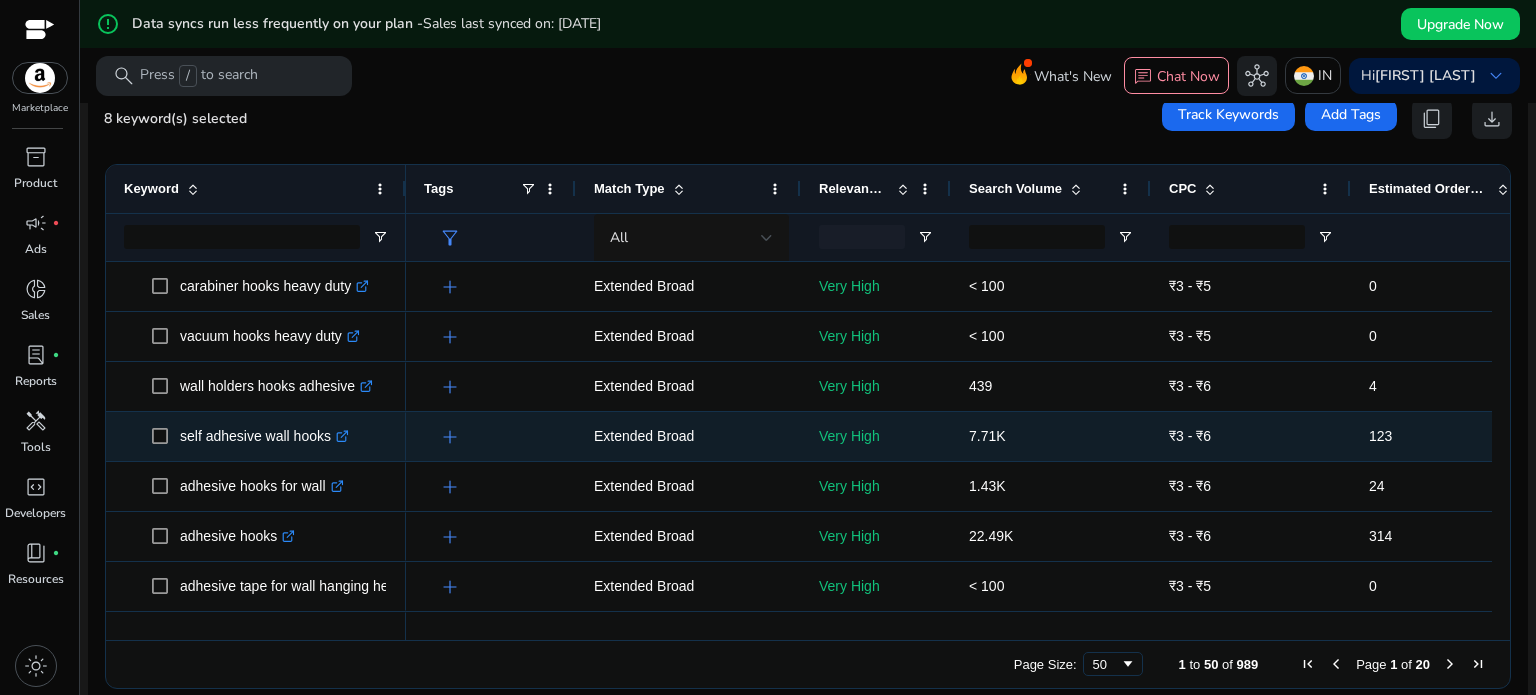 click on "self adhesive wall hooks  .st0{fill:#2c8af8}" at bounding box center [256, 436] 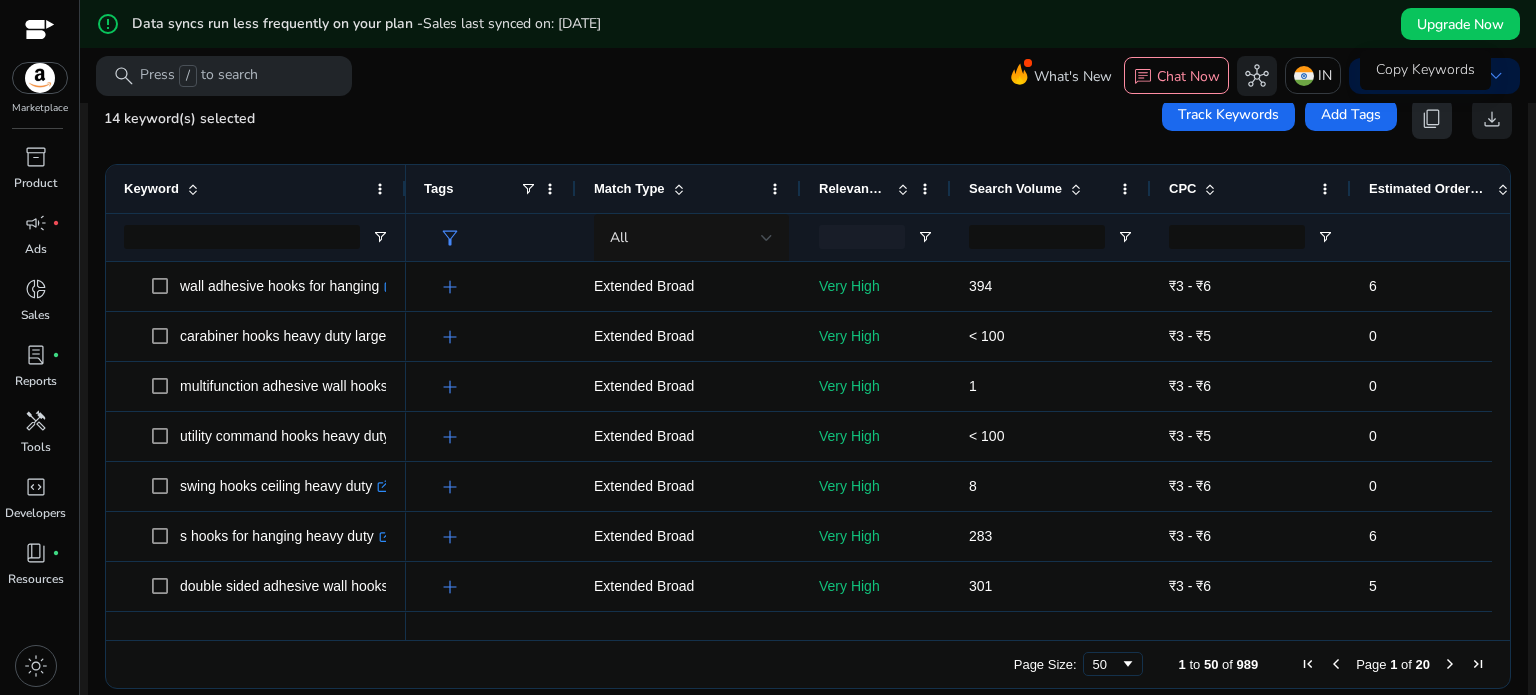 click on "content_copy" at bounding box center [1432, 119] 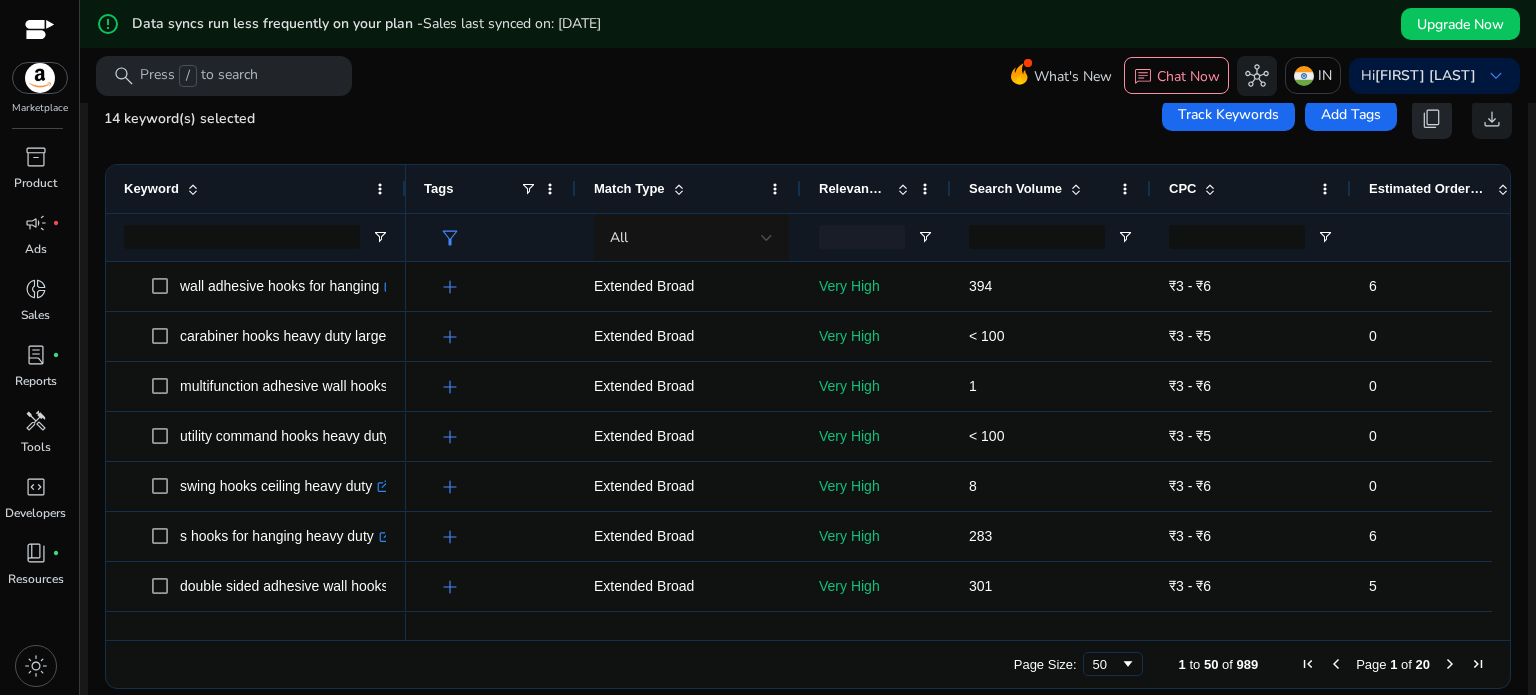 click on "content_copy" at bounding box center (1432, 119) 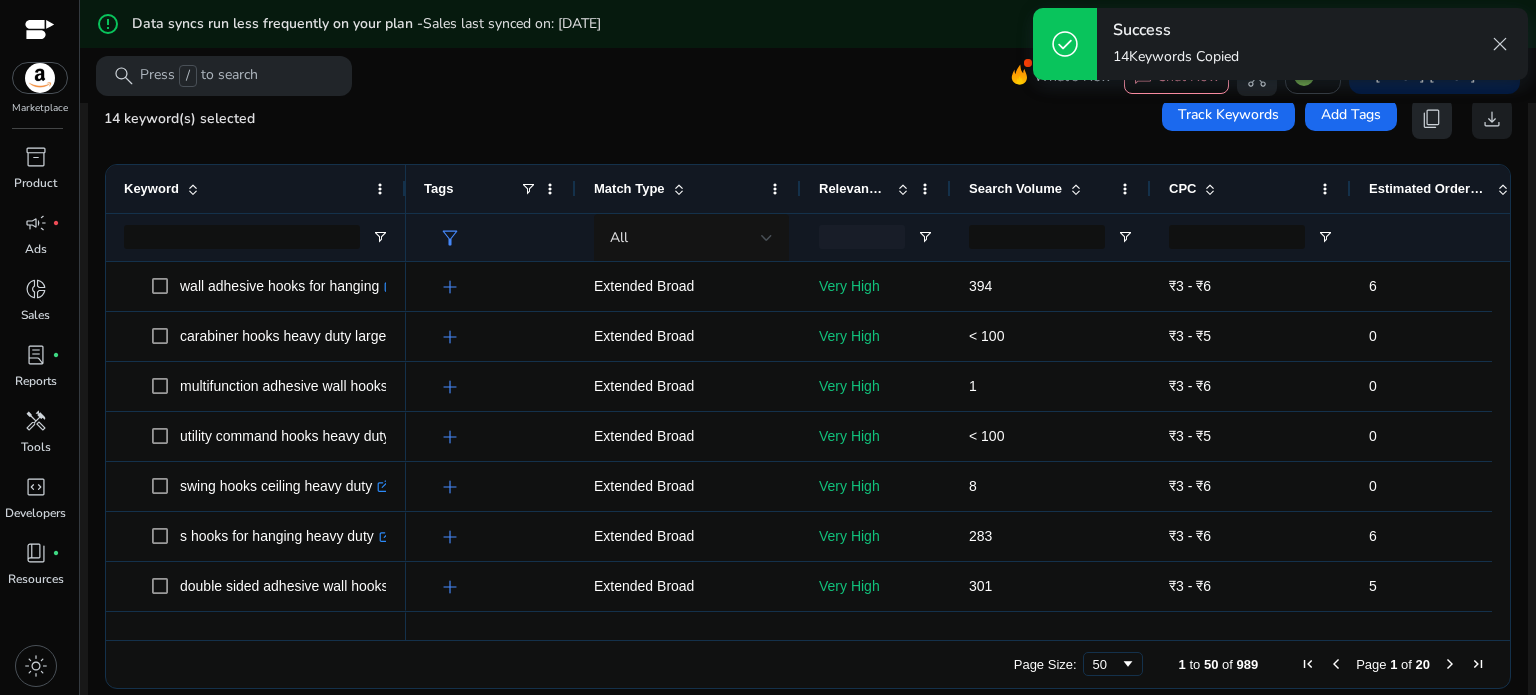 click on "content_copy" at bounding box center (1432, 119) 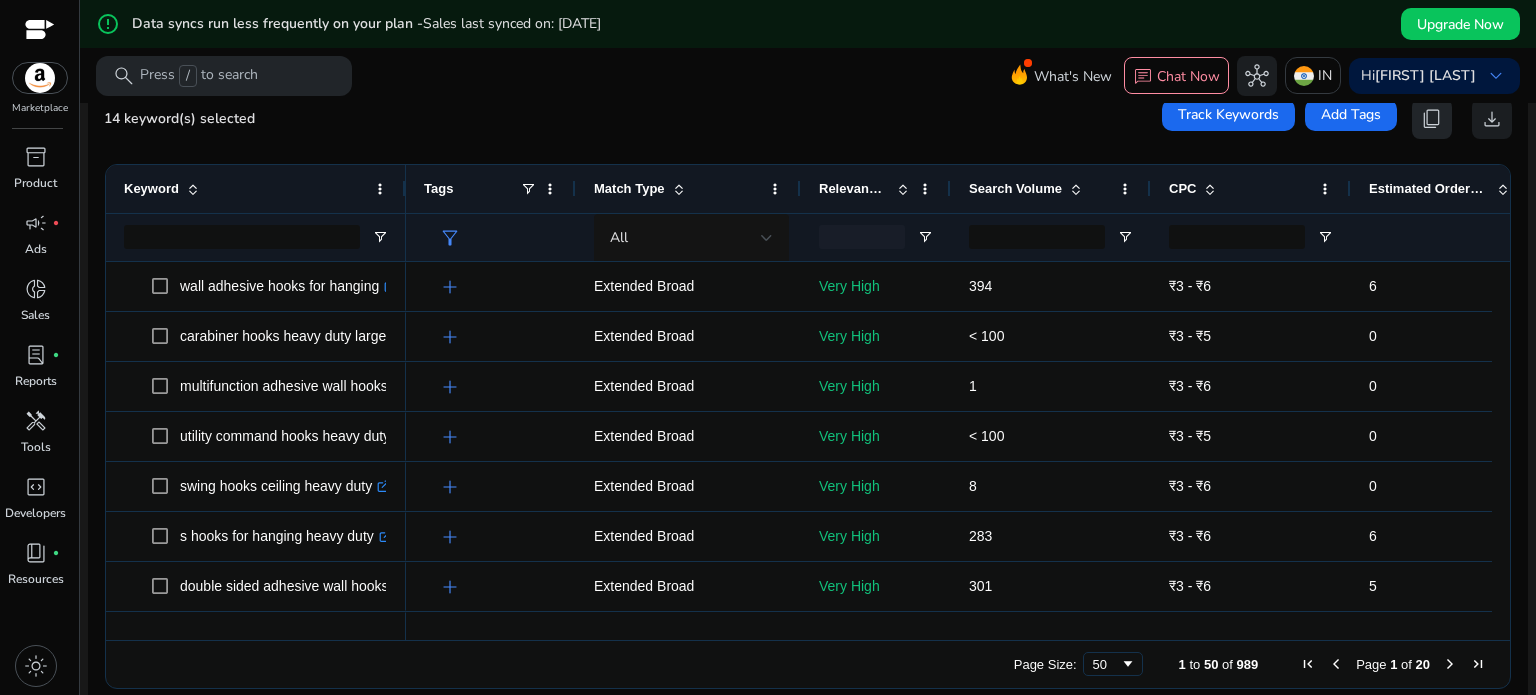 click on "content_copy" at bounding box center (1432, 119) 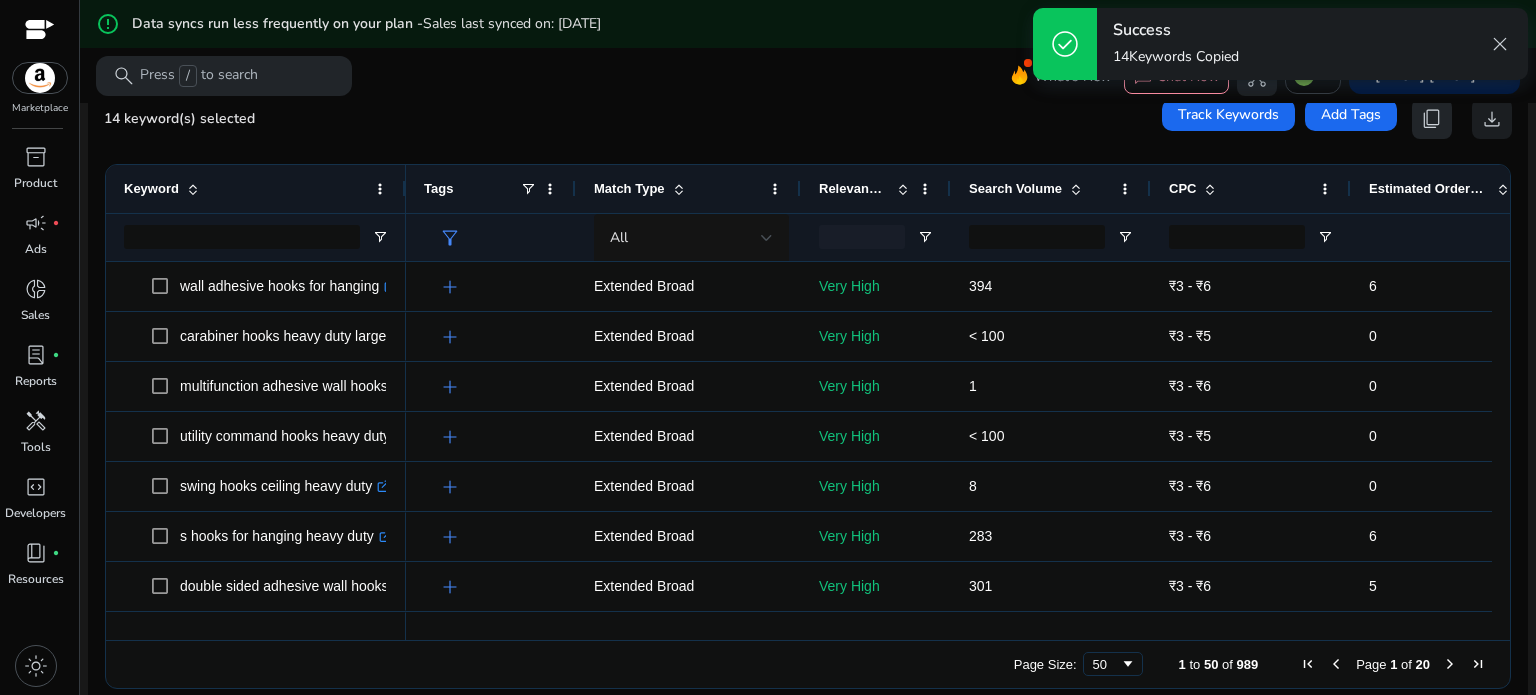 click on "content_copy" at bounding box center (1432, 119) 